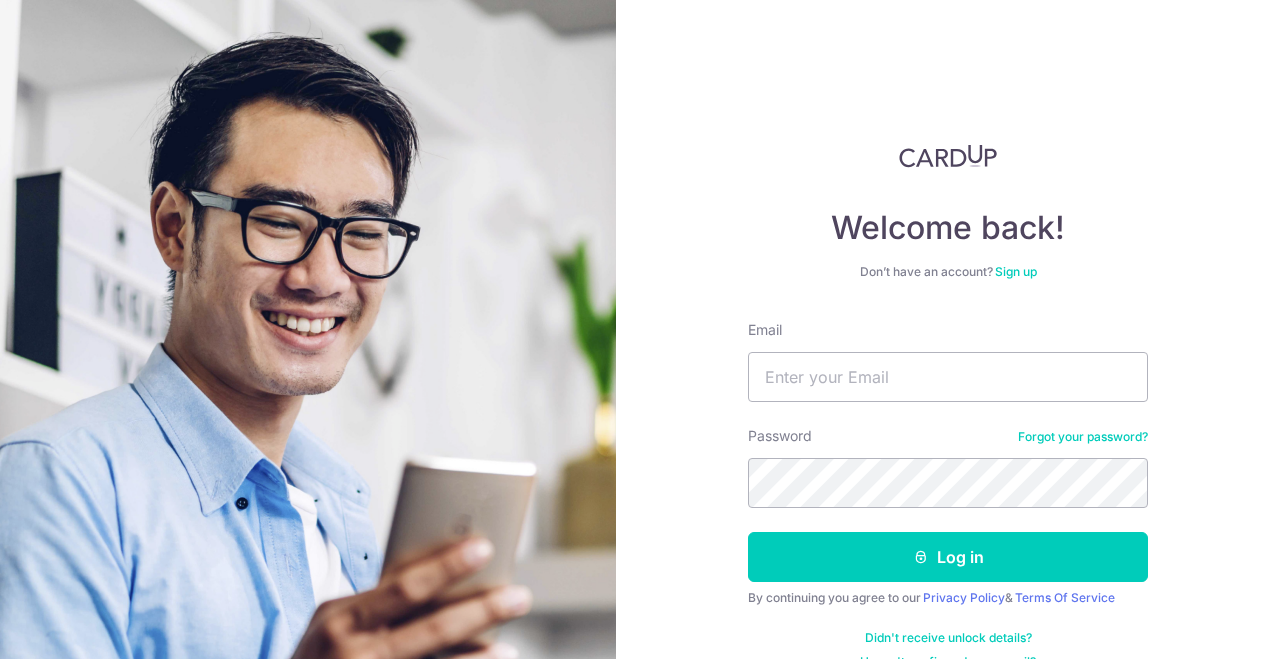 scroll, scrollTop: 0, scrollLeft: 0, axis: both 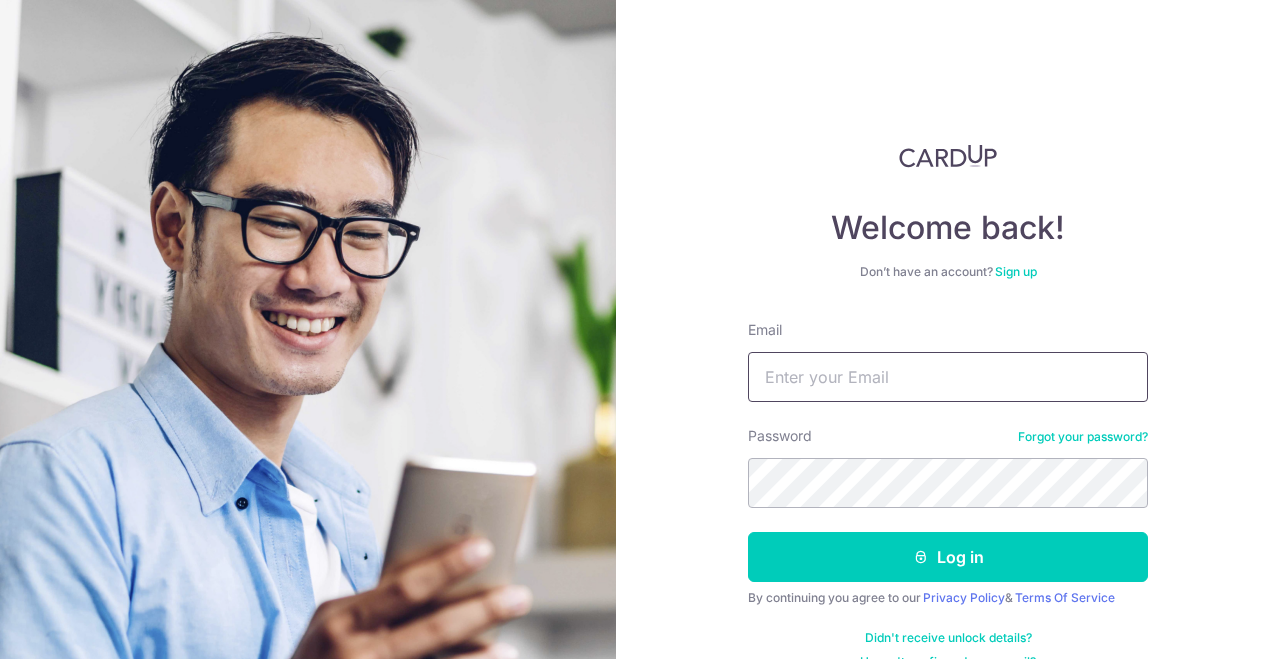 click on "Email" at bounding box center (948, 377) 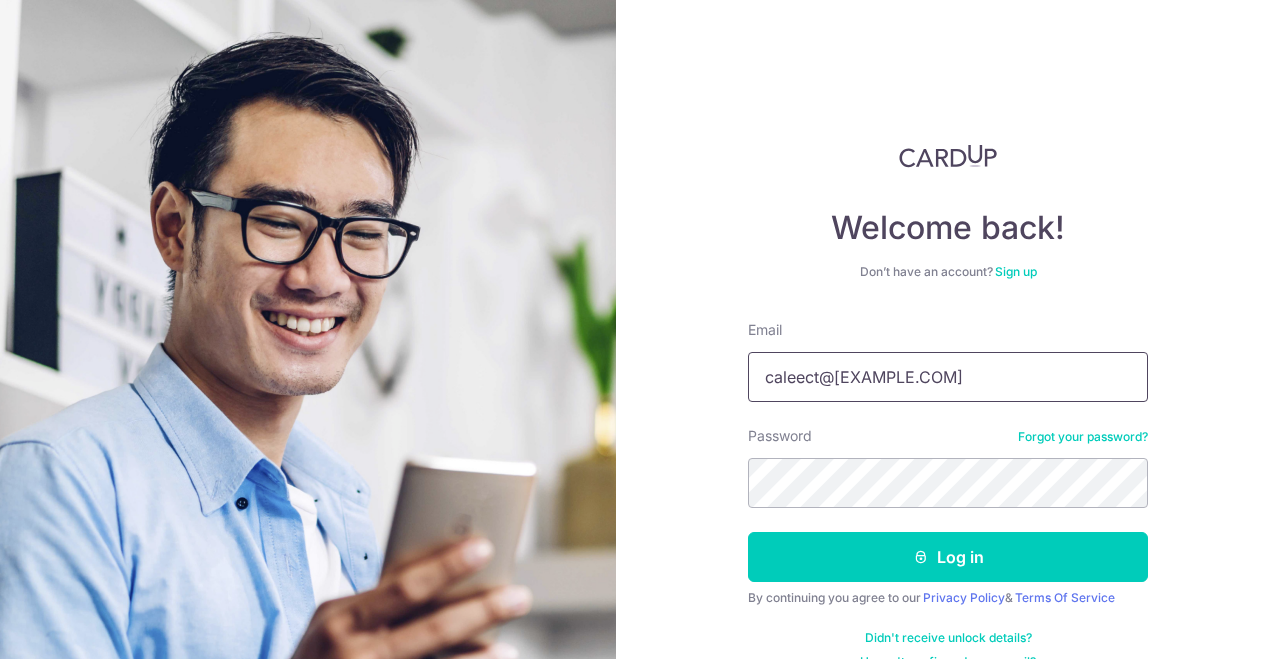 type on "[EMAIL]" 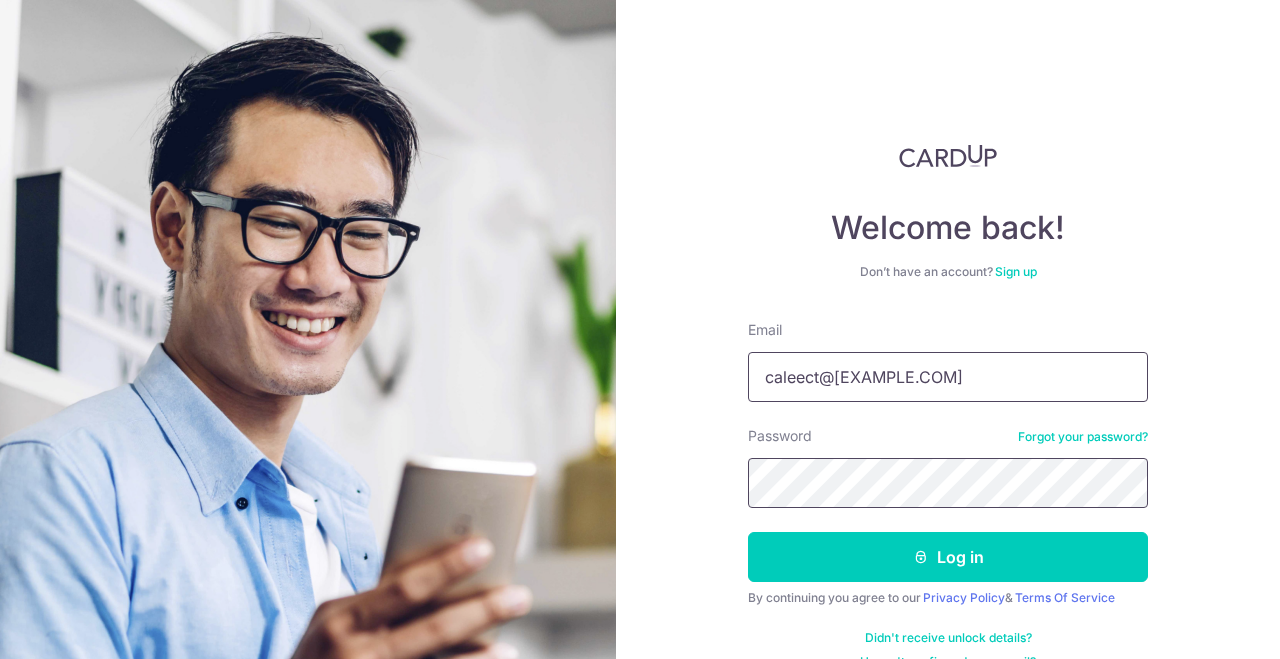 click on "Log in" at bounding box center (948, 557) 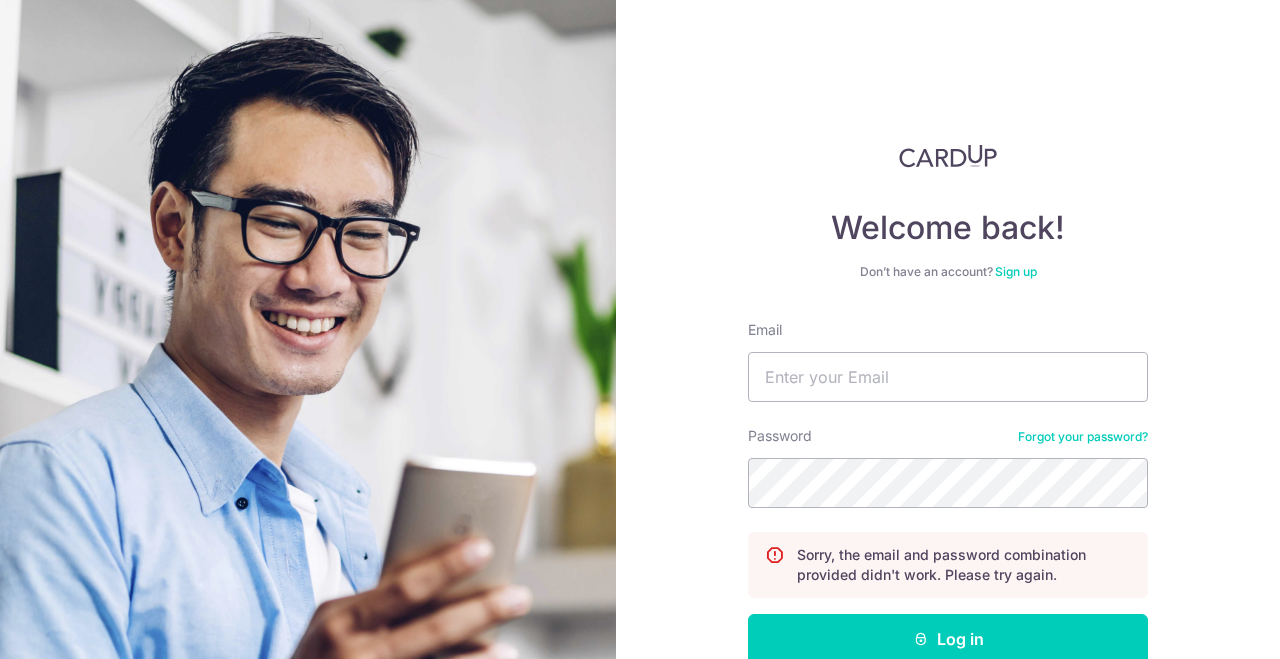 scroll, scrollTop: 0, scrollLeft: 0, axis: both 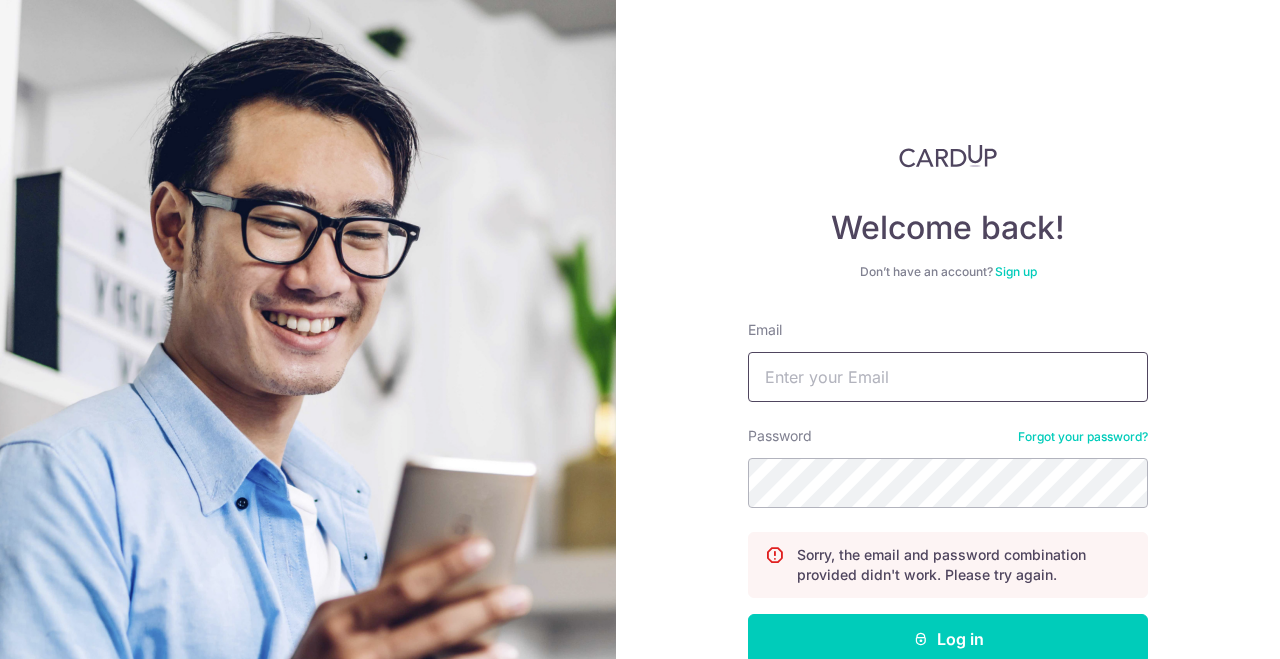 click on "Email" at bounding box center (948, 377) 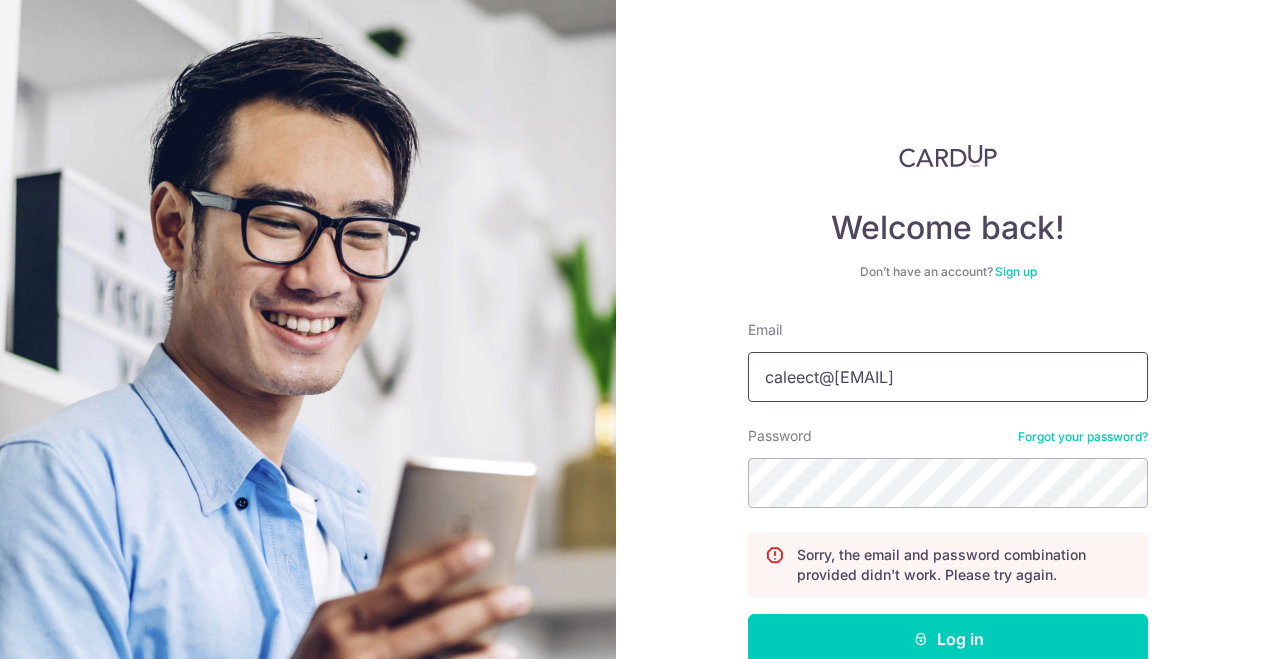 type on "[EMAIL]" 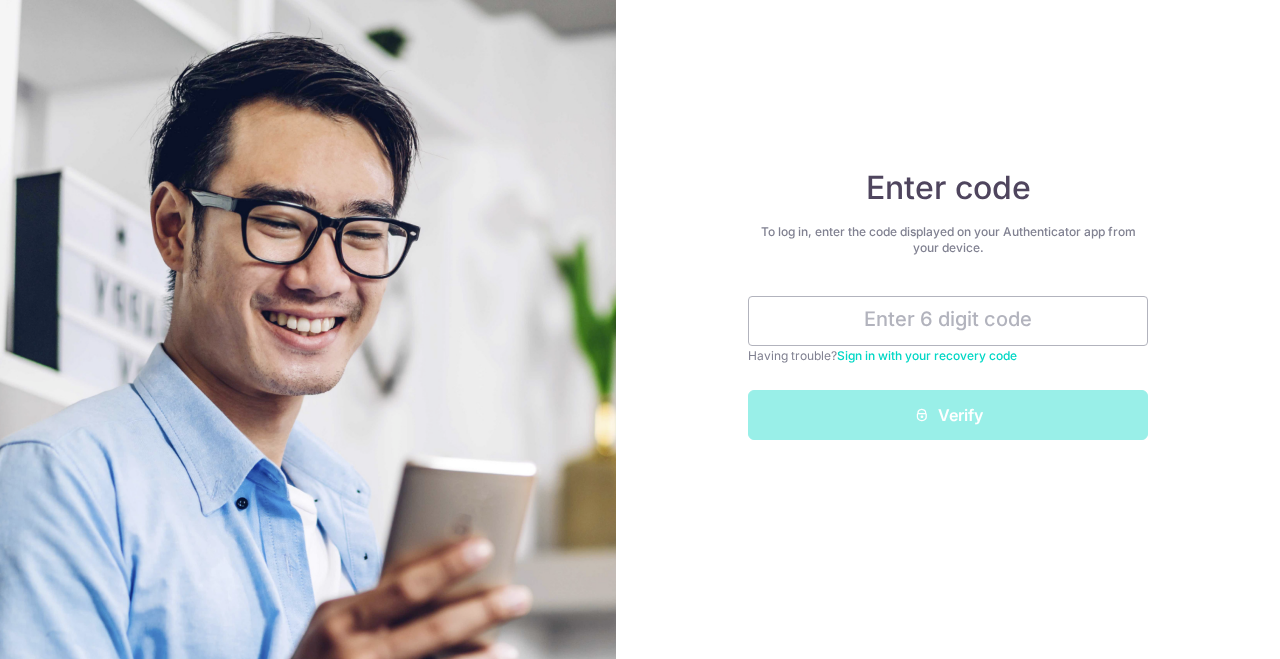 scroll, scrollTop: 0, scrollLeft: 0, axis: both 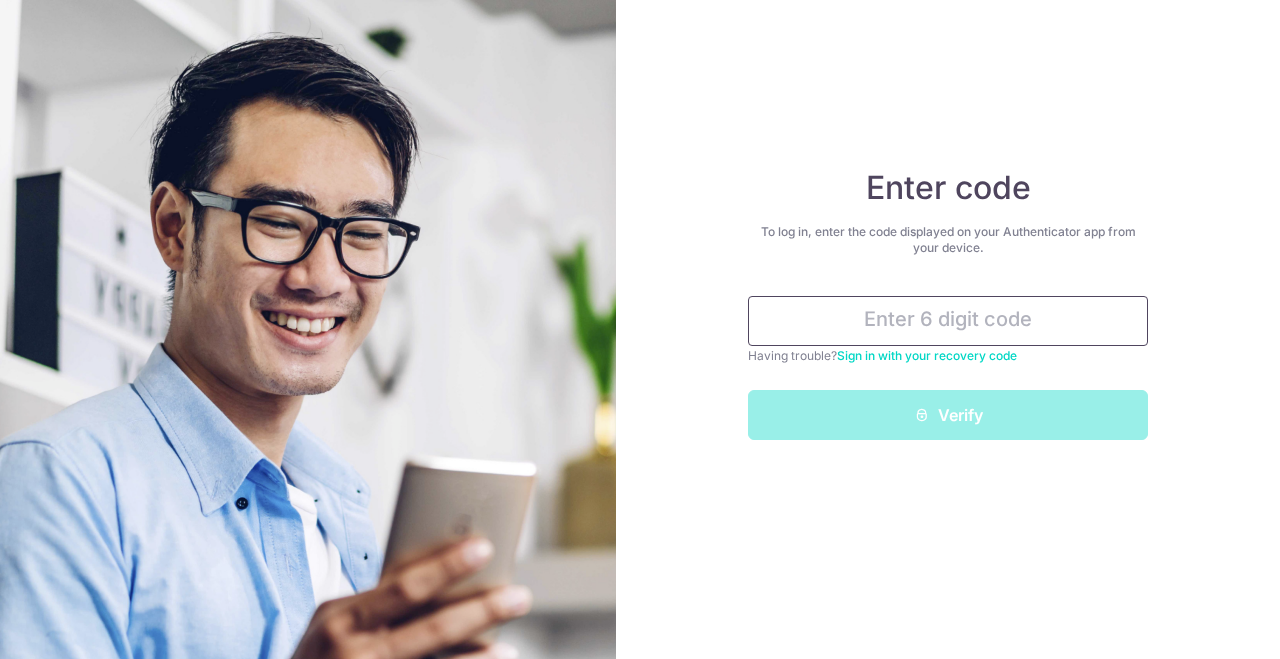 click at bounding box center [948, 321] 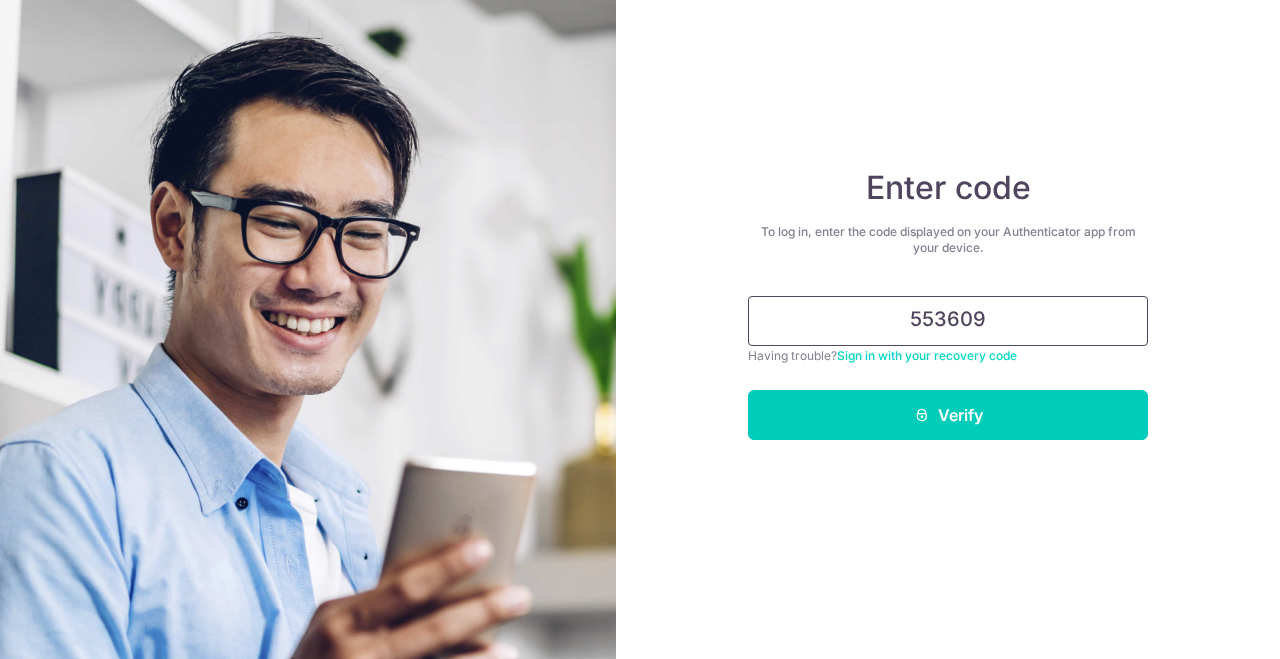type on "553609" 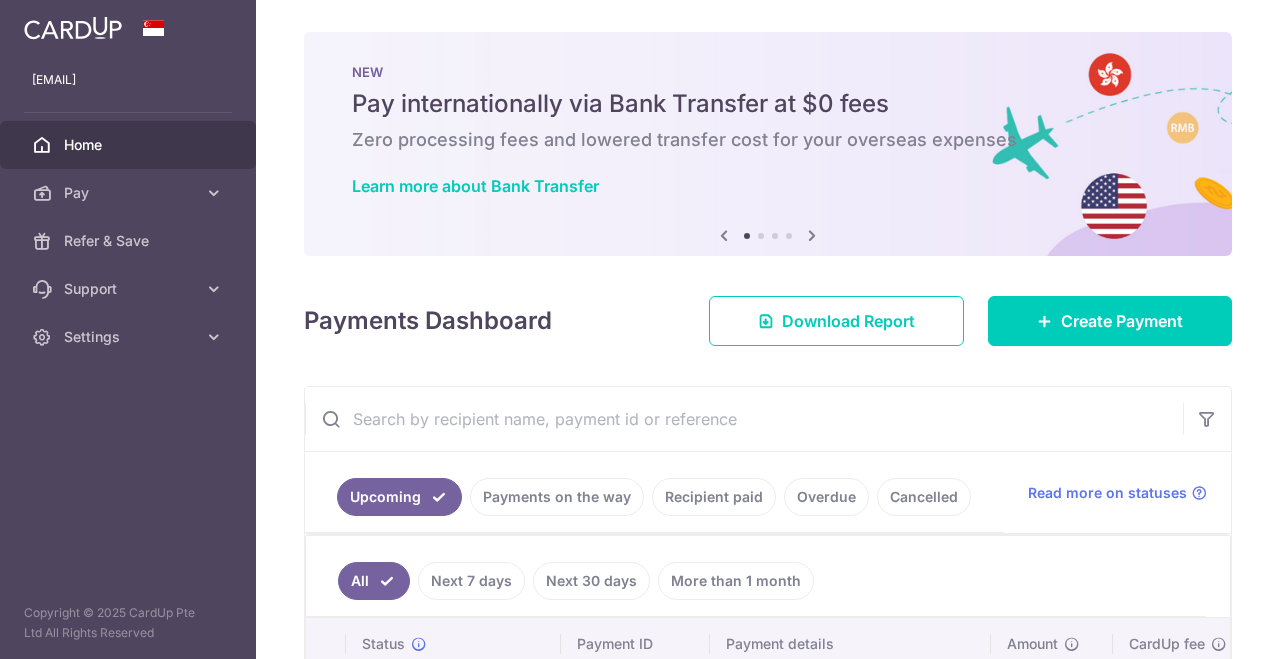 scroll, scrollTop: 0, scrollLeft: 0, axis: both 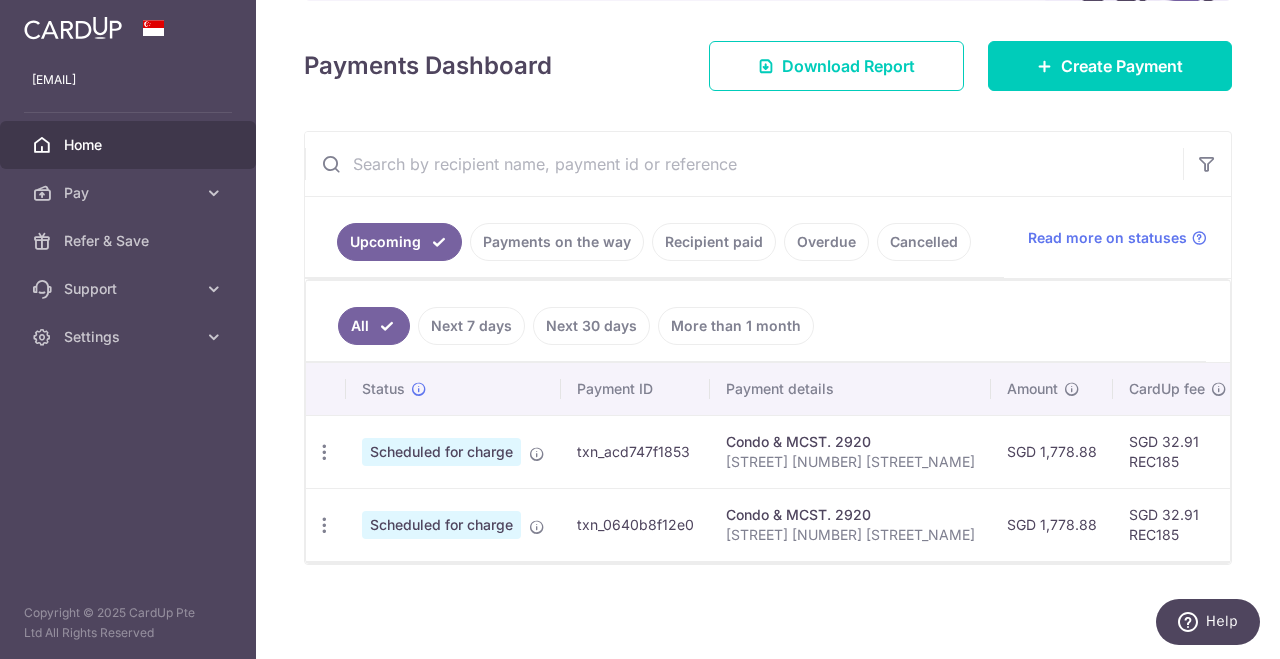 click on "Recipient paid" at bounding box center (714, 242) 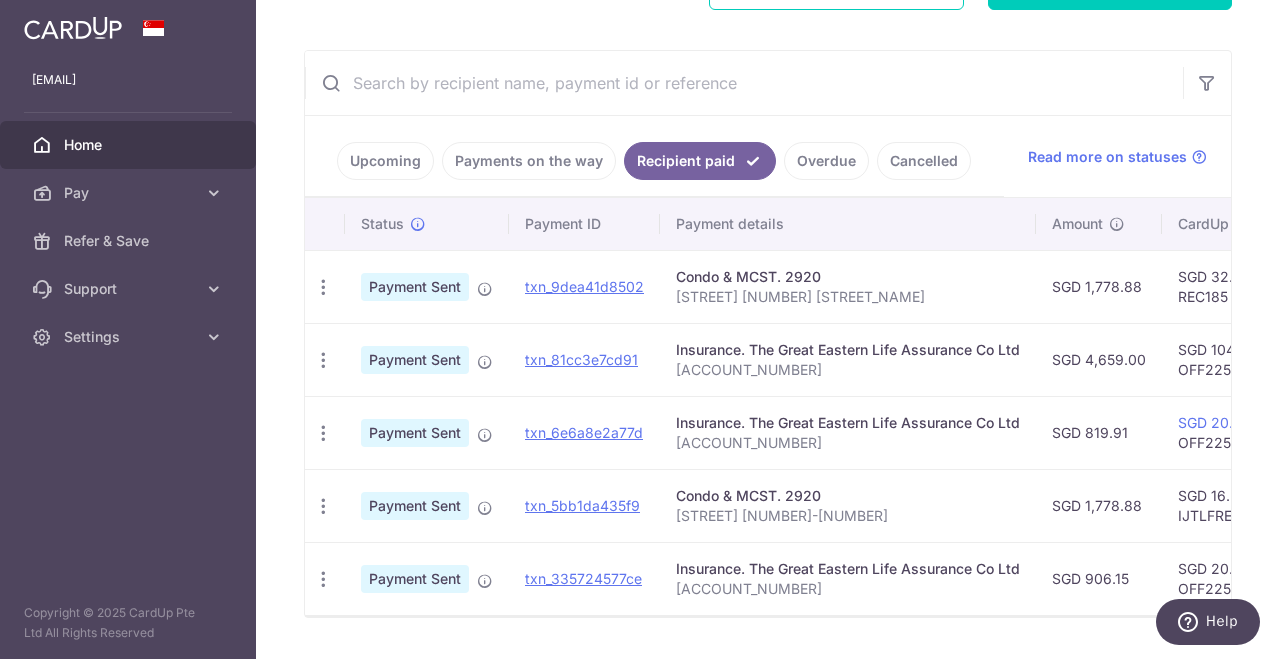 scroll, scrollTop: 389, scrollLeft: 0, axis: vertical 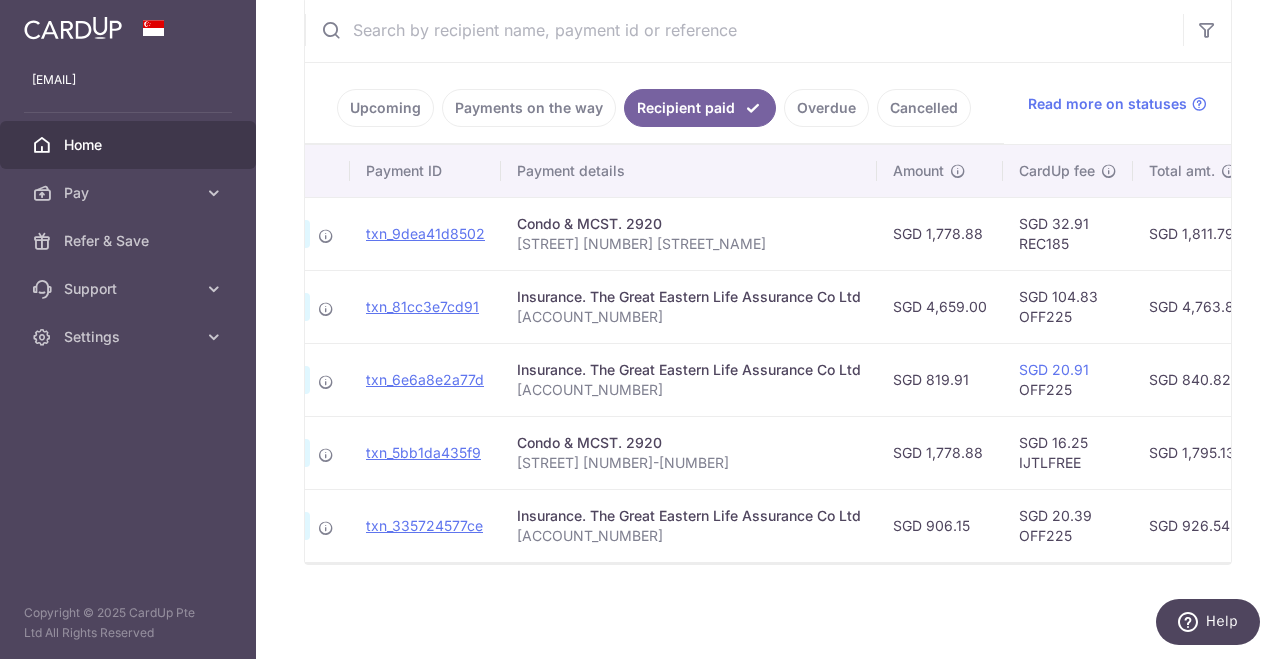 click on "Upcoming" at bounding box center (385, 108) 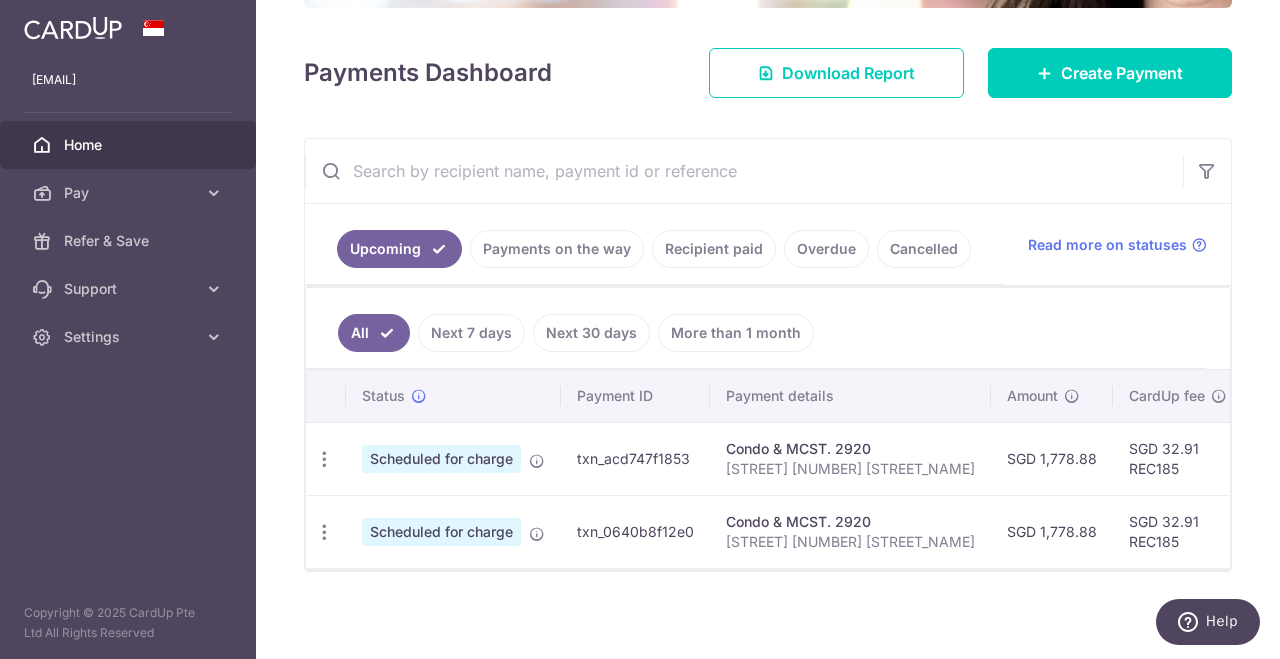 scroll, scrollTop: 255, scrollLeft: 0, axis: vertical 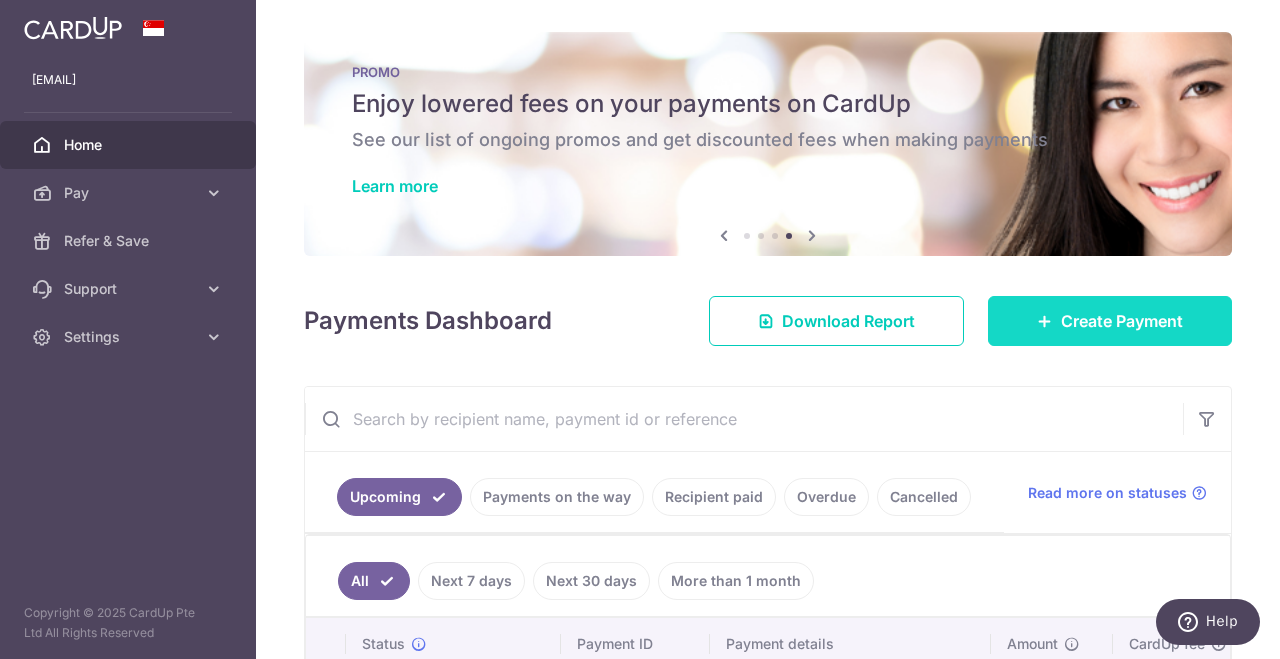 click on "Create Payment" at bounding box center (1110, 321) 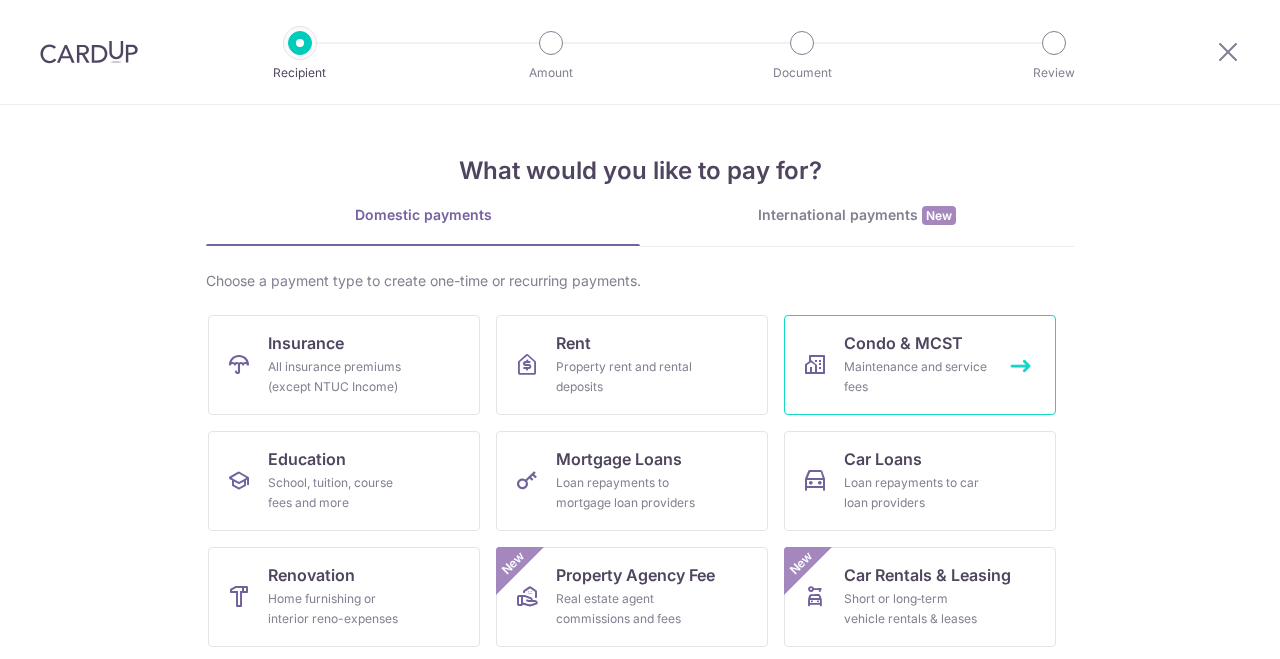 scroll, scrollTop: 0, scrollLeft: 0, axis: both 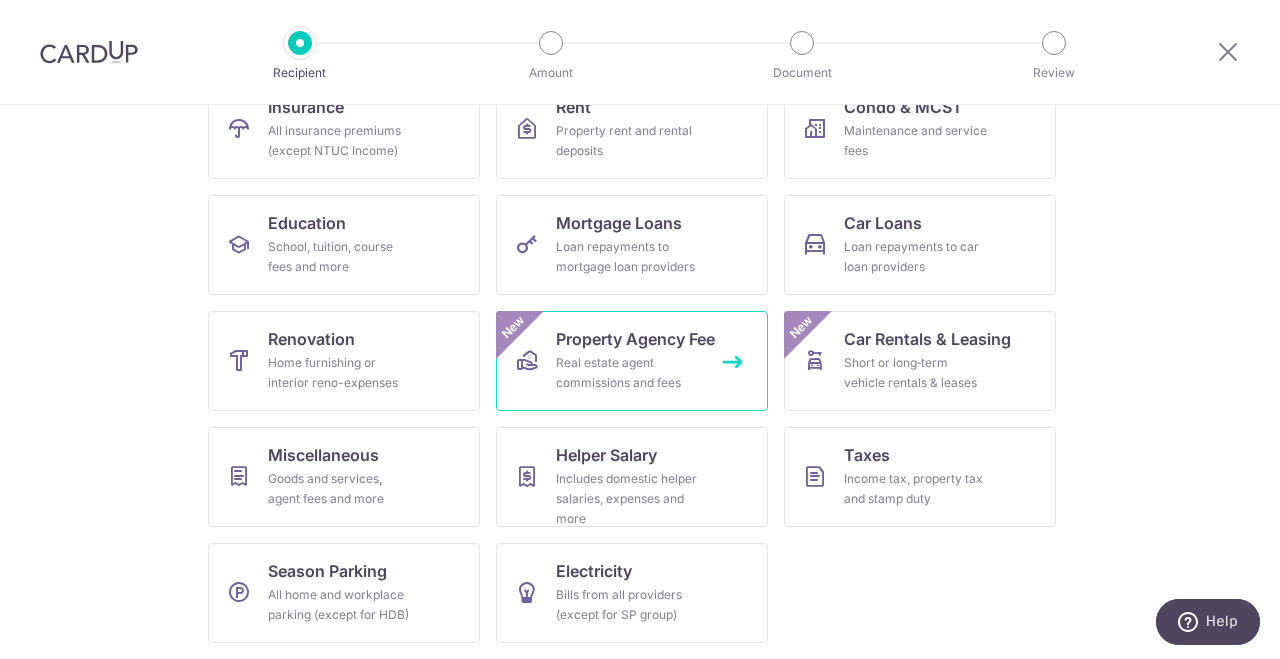 click on "Property Agency Fee Real estate agent commissions and fees New" at bounding box center (632, 361) 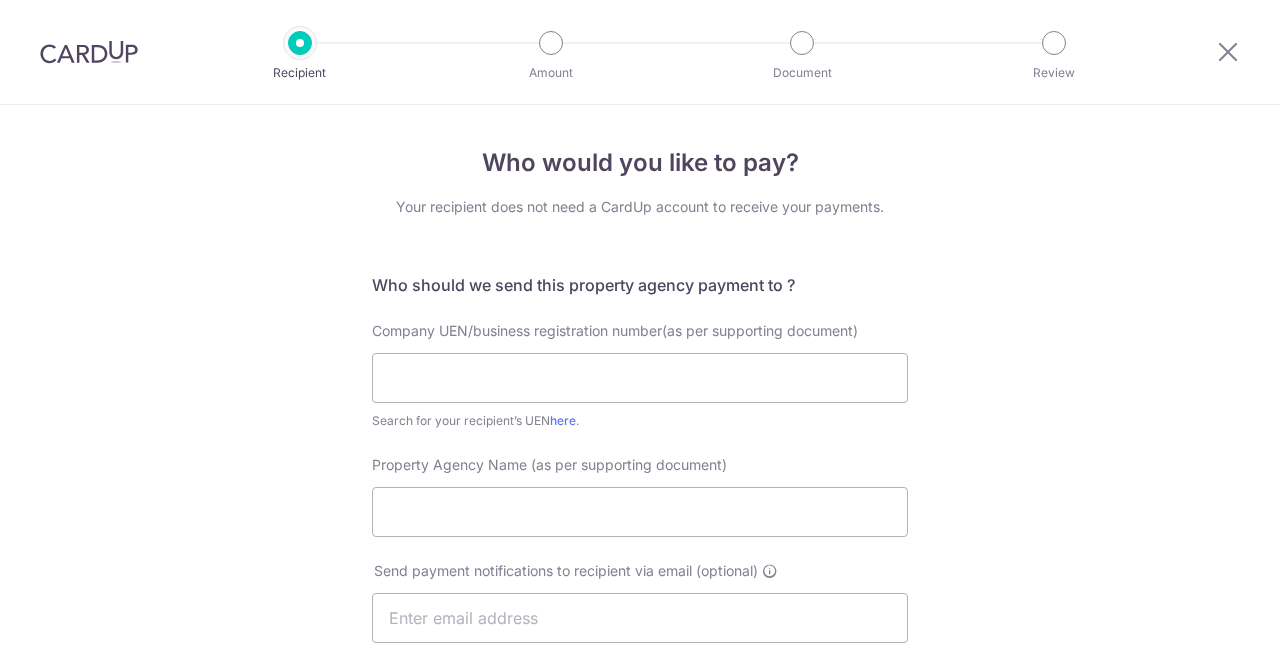 scroll, scrollTop: 0, scrollLeft: 0, axis: both 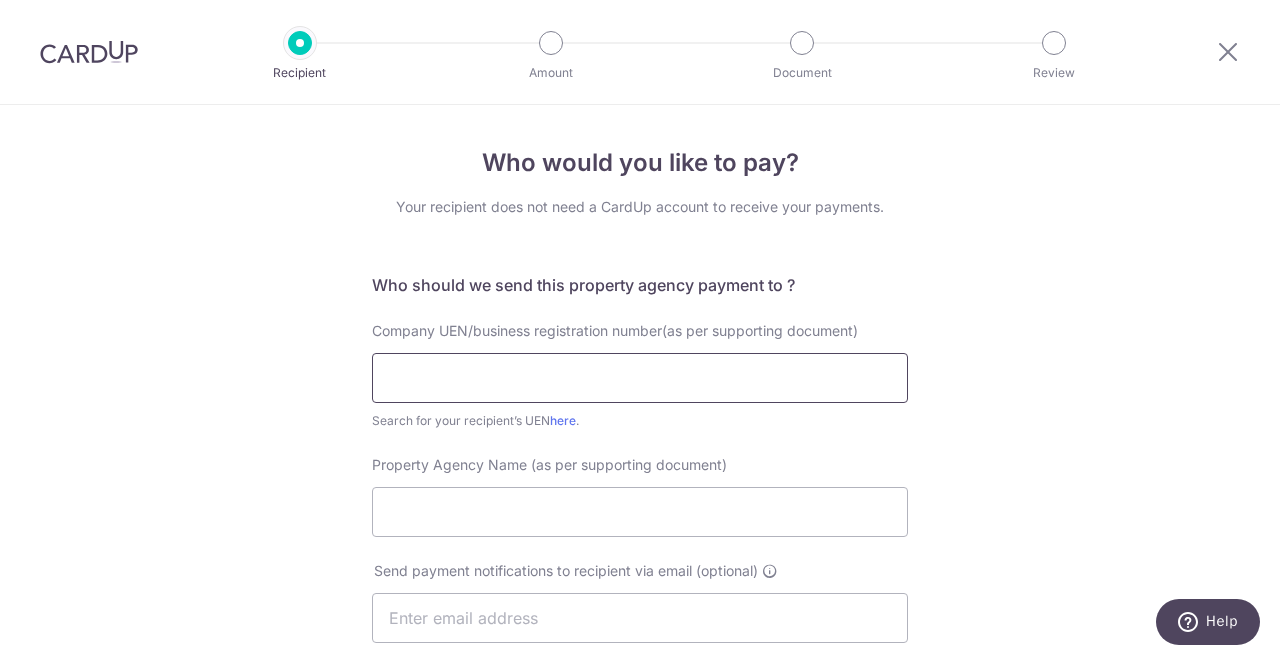 click at bounding box center [640, 378] 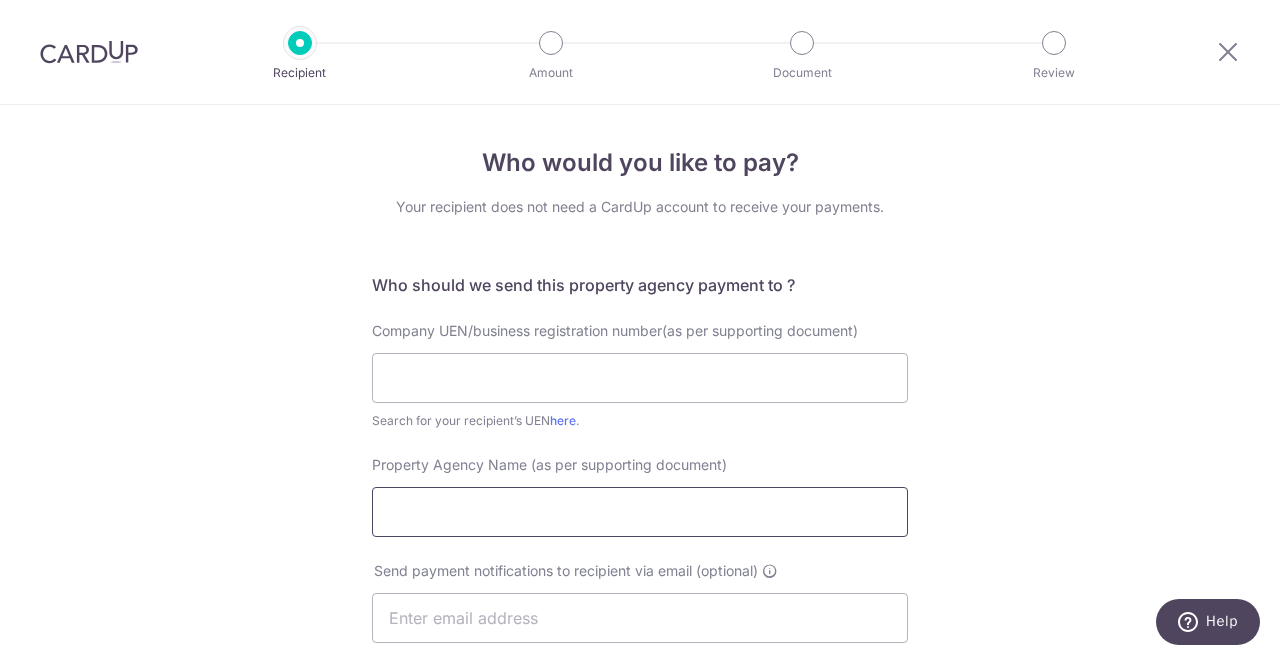 click on "Property Agency Name (as per supporting document)" at bounding box center (640, 512) 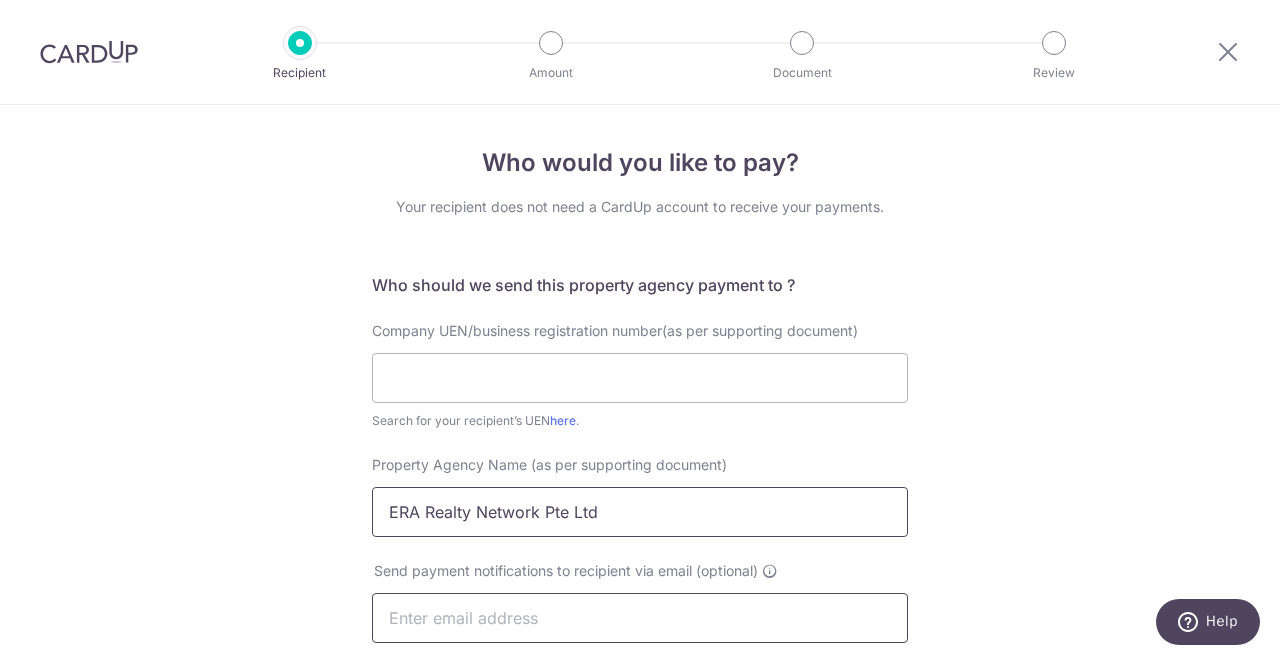 type on "ERA Realty Network Pte Ltd" 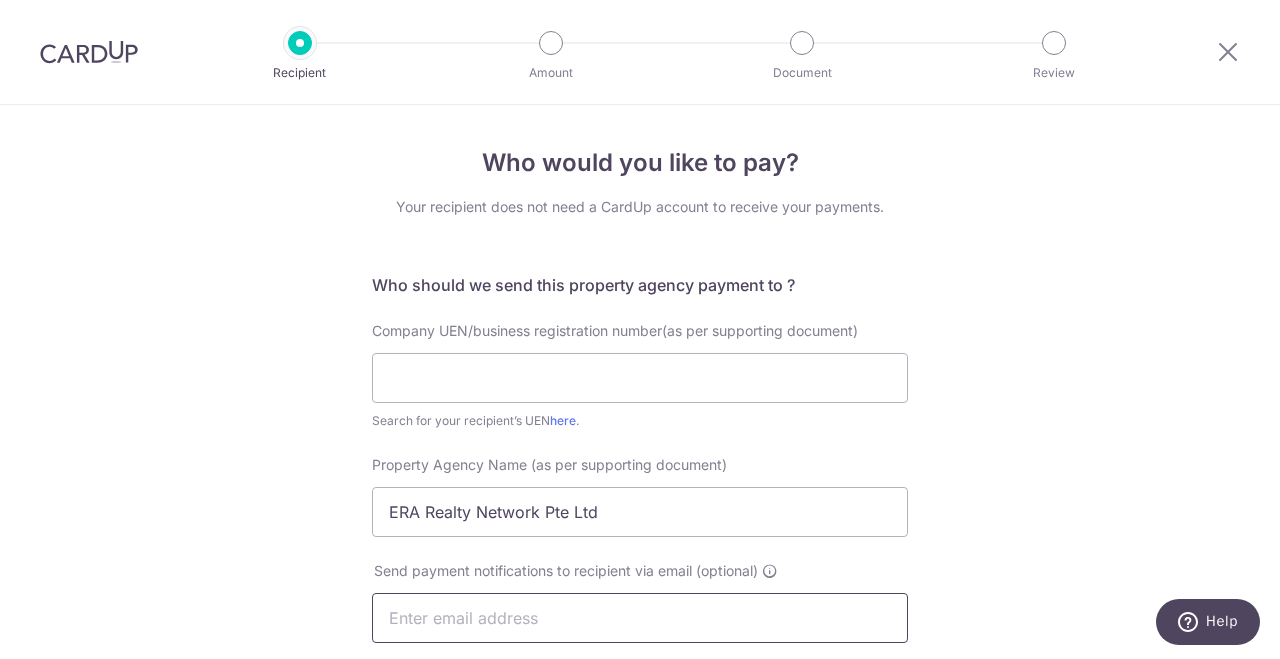 click at bounding box center [640, 618] 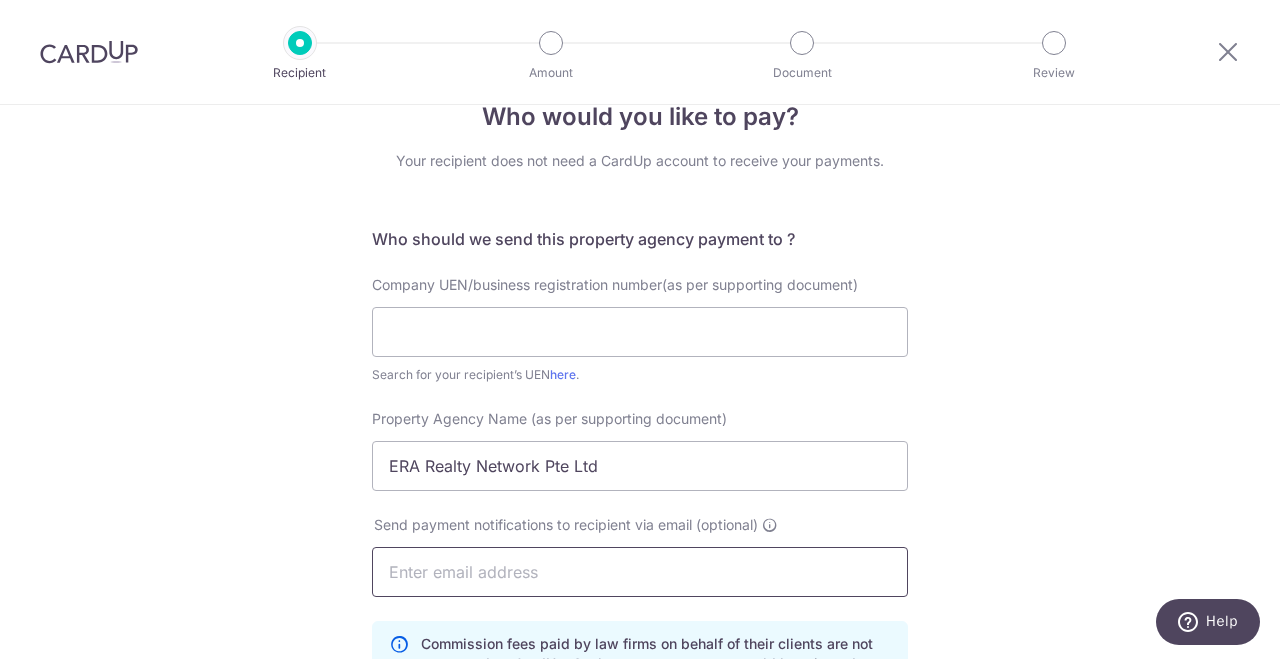 scroll, scrollTop: 0, scrollLeft: 0, axis: both 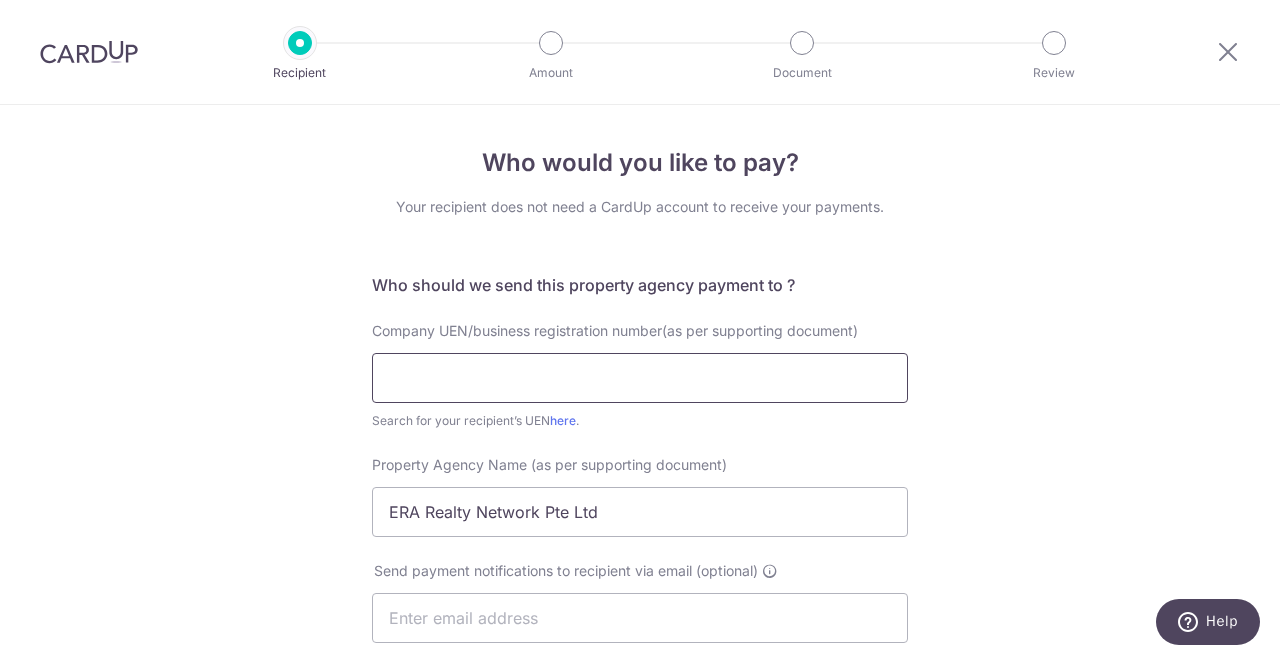 click at bounding box center [640, 378] 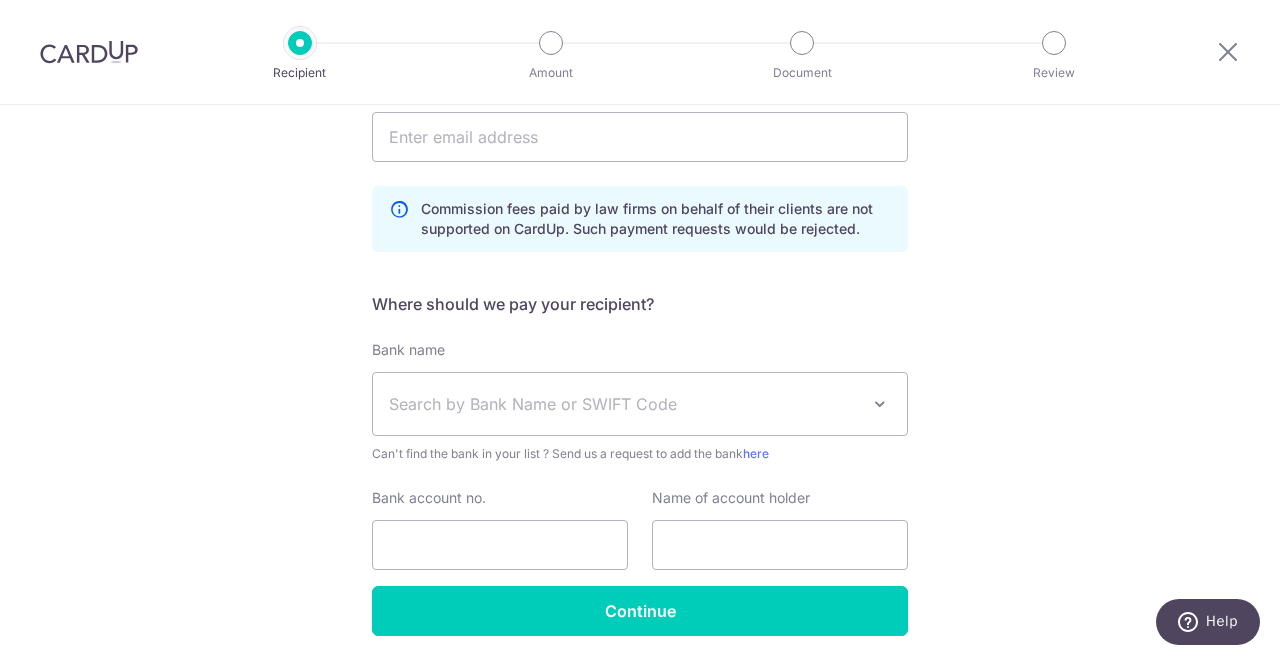 scroll, scrollTop: 482, scrollLeft: 0, axis: vertical 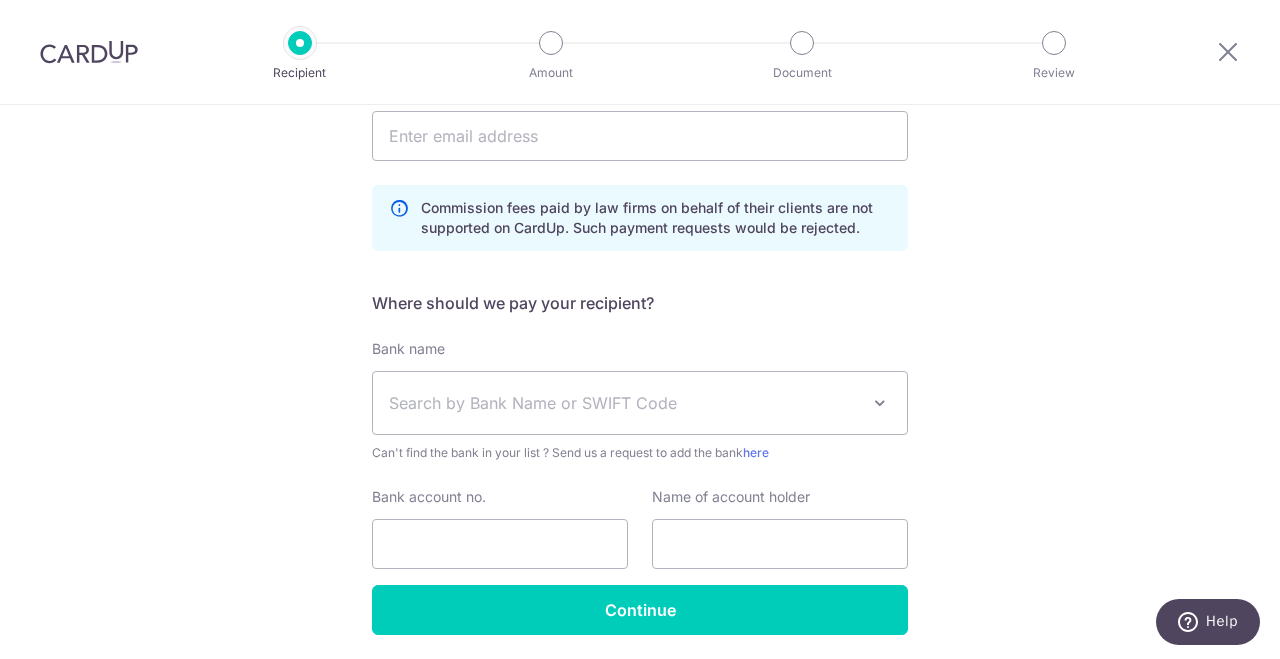 type on "198103027M" 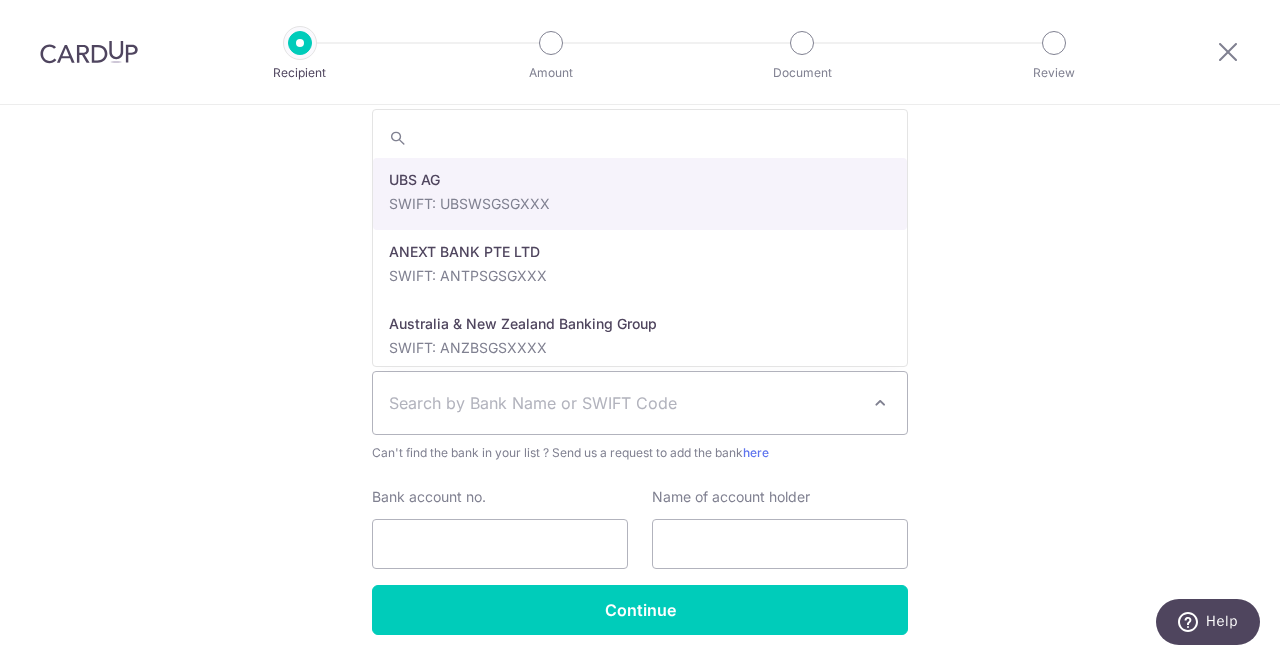 click on "Search by Bank Name or SWIFT Code" at bounding box center [624, 403] 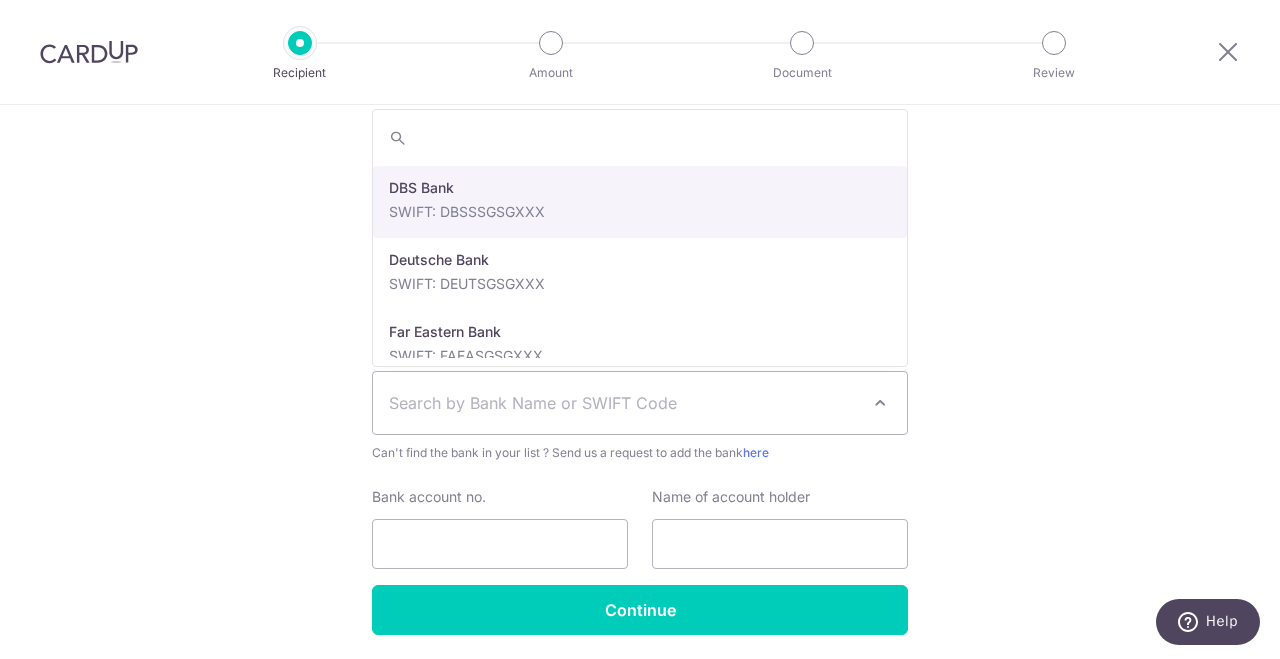 scroll, scrollTop: 1517, scrollLeft: 0, axis: vertical 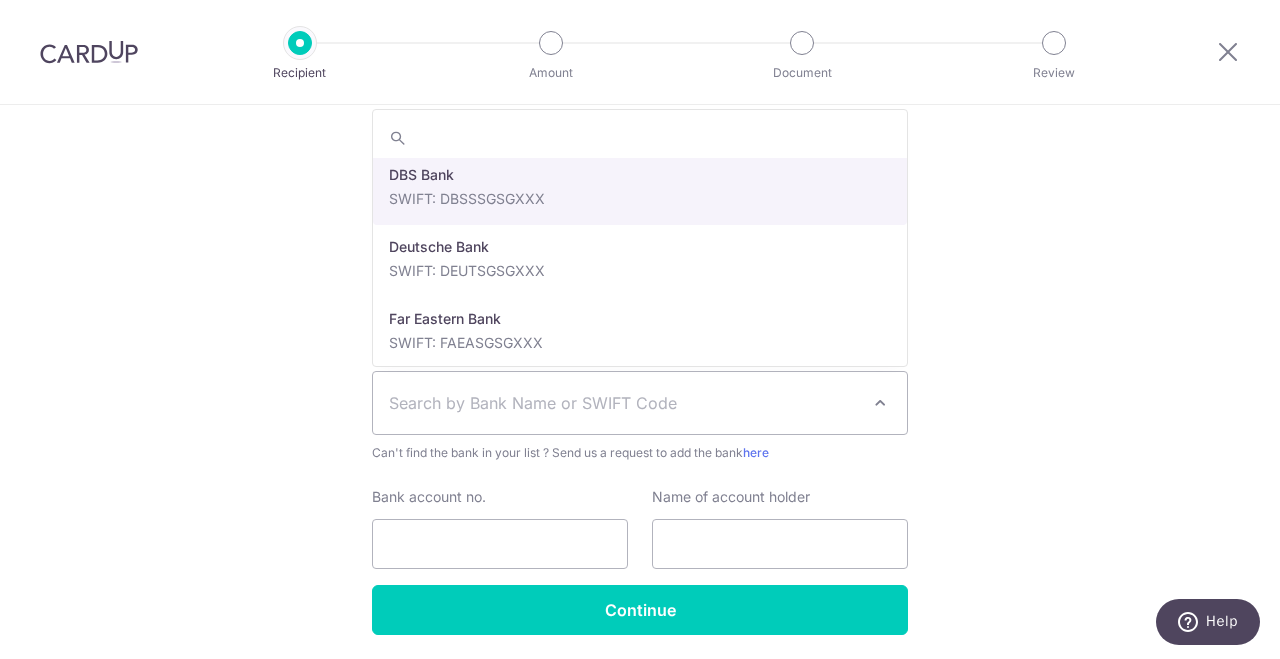 select on "6" 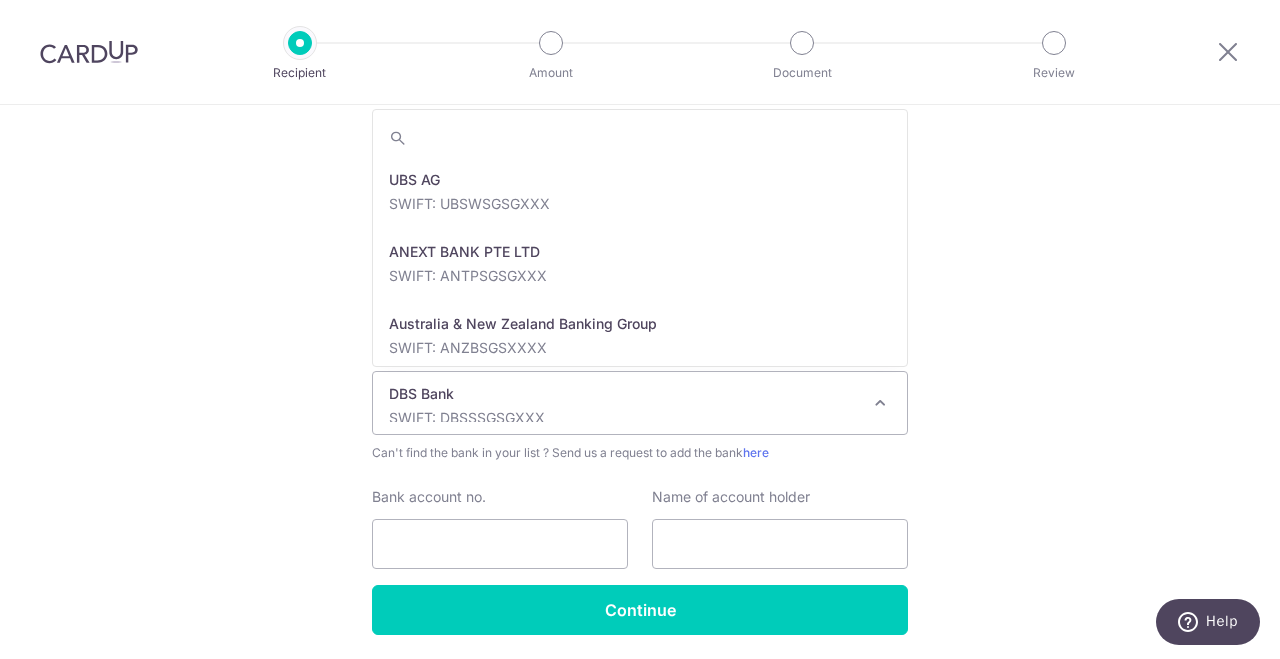 click on "DBS Bank" at bounding box center (624, 394) 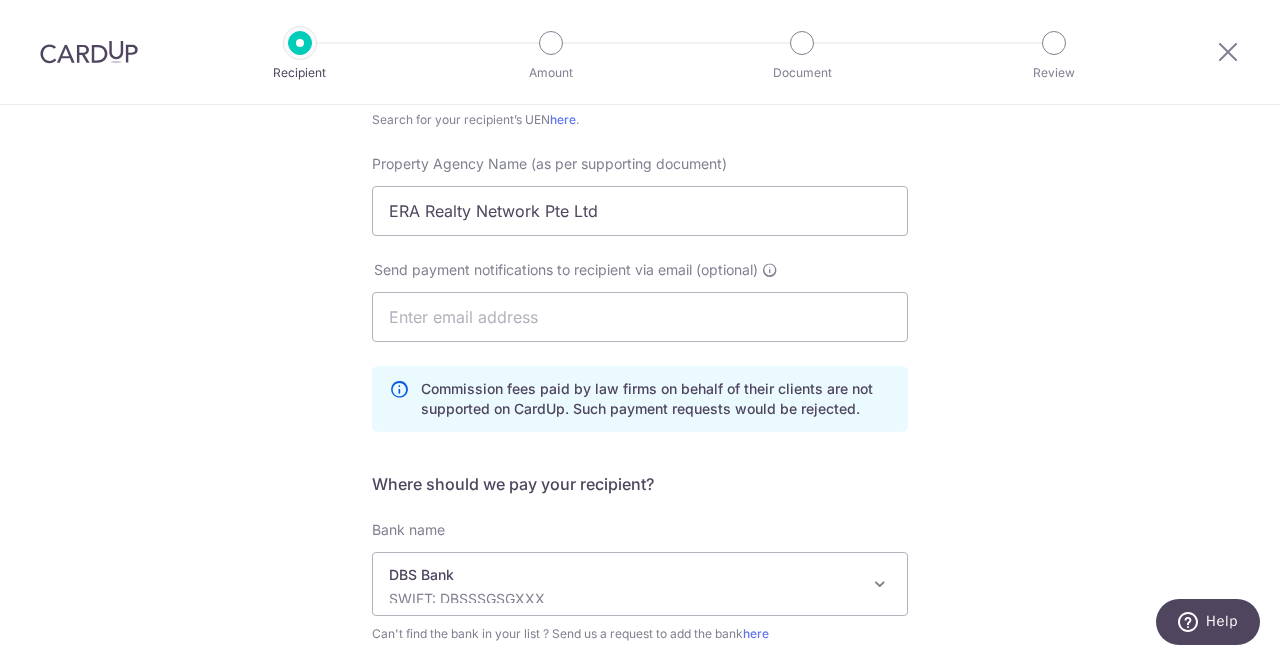 scroll, scrollTop: 284, scrollLeft: 0, axis: vertical 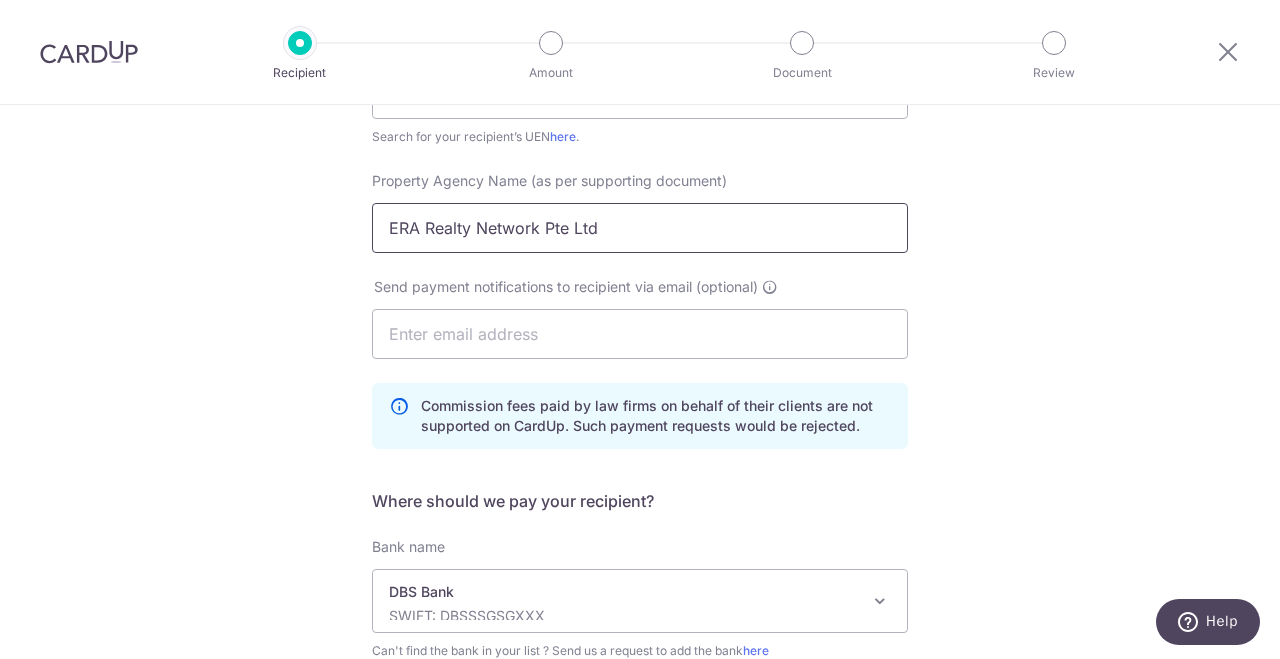 drag, startPoint x: 627, startPoint y: 228, endPoint x: 341, endPoint y: 227, distance: 286.00174 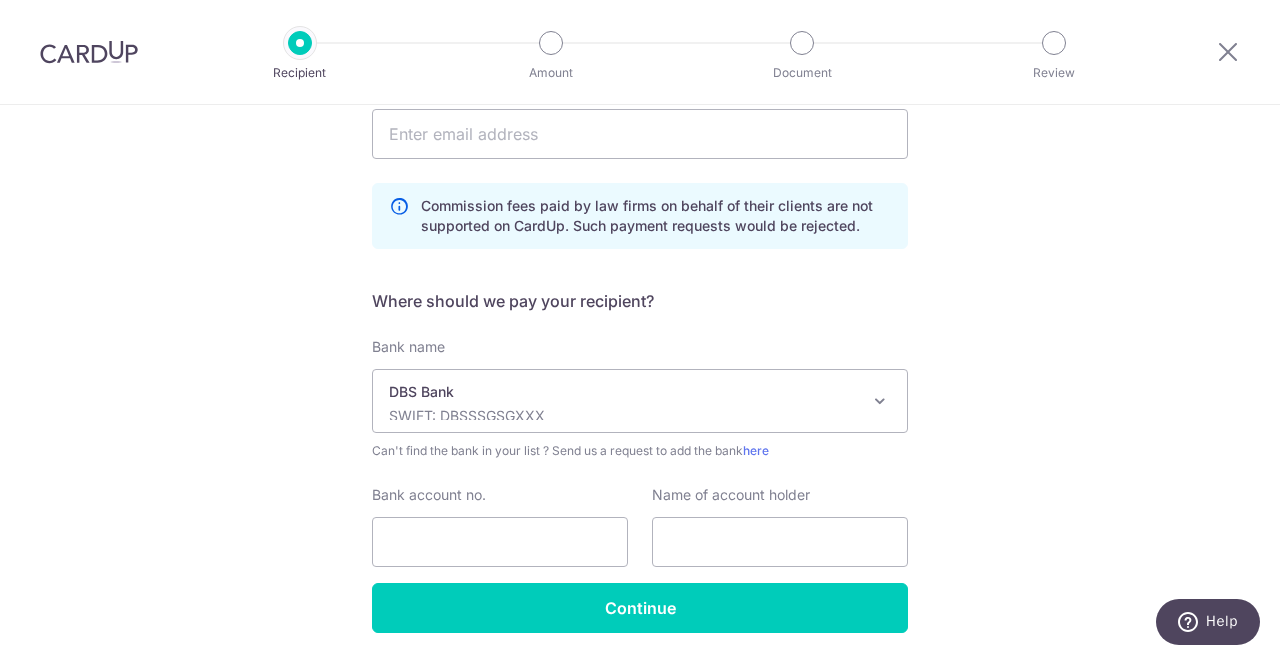 scroll, scrollTop: 552, scrollLeft: 0, axis: vertical 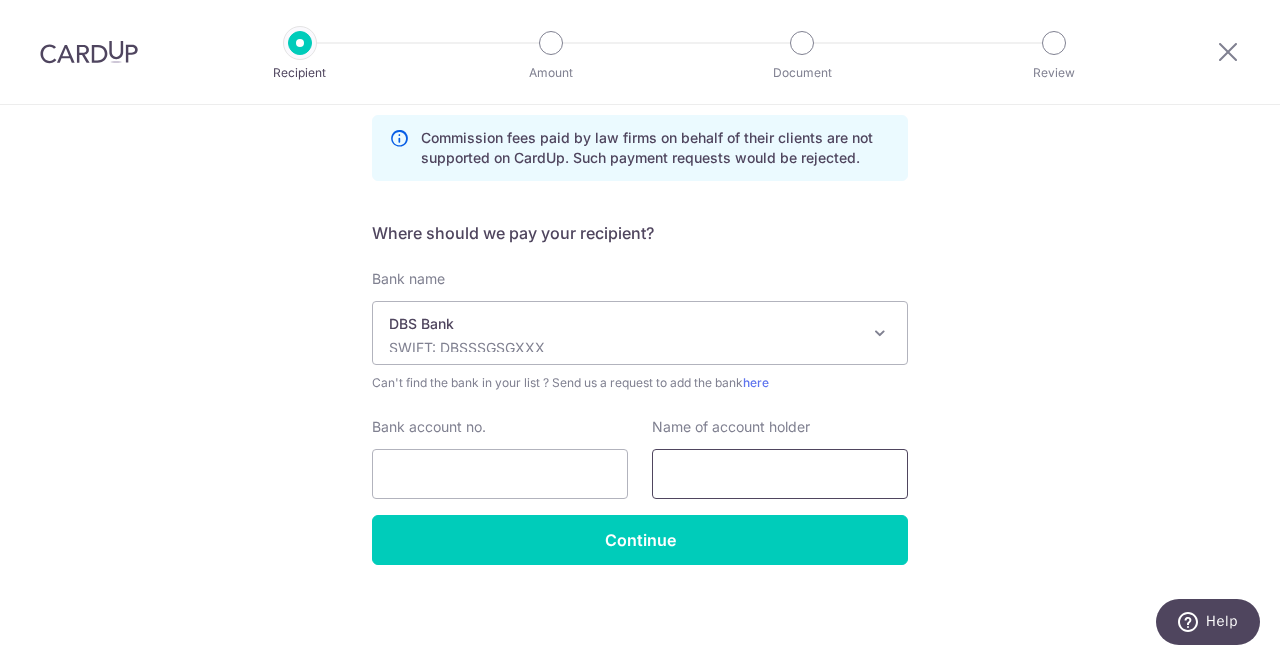 click at bounding box center (780, 474) 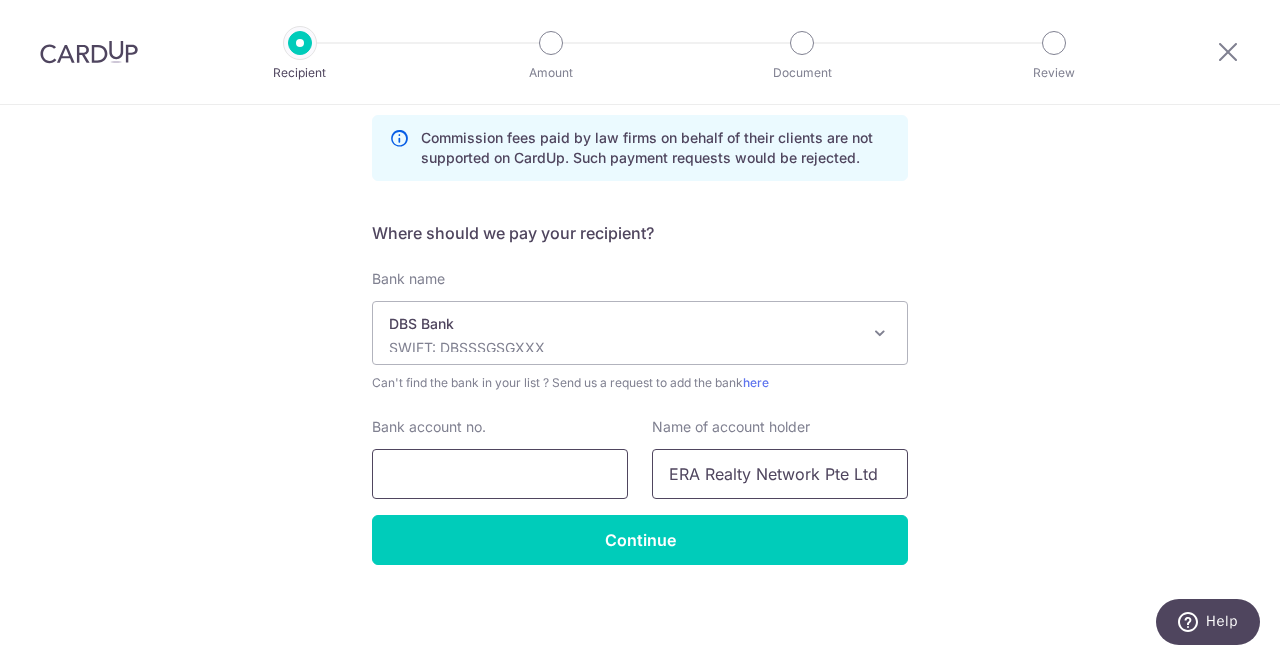 type on "ERA Realty Network Pte Ltd" 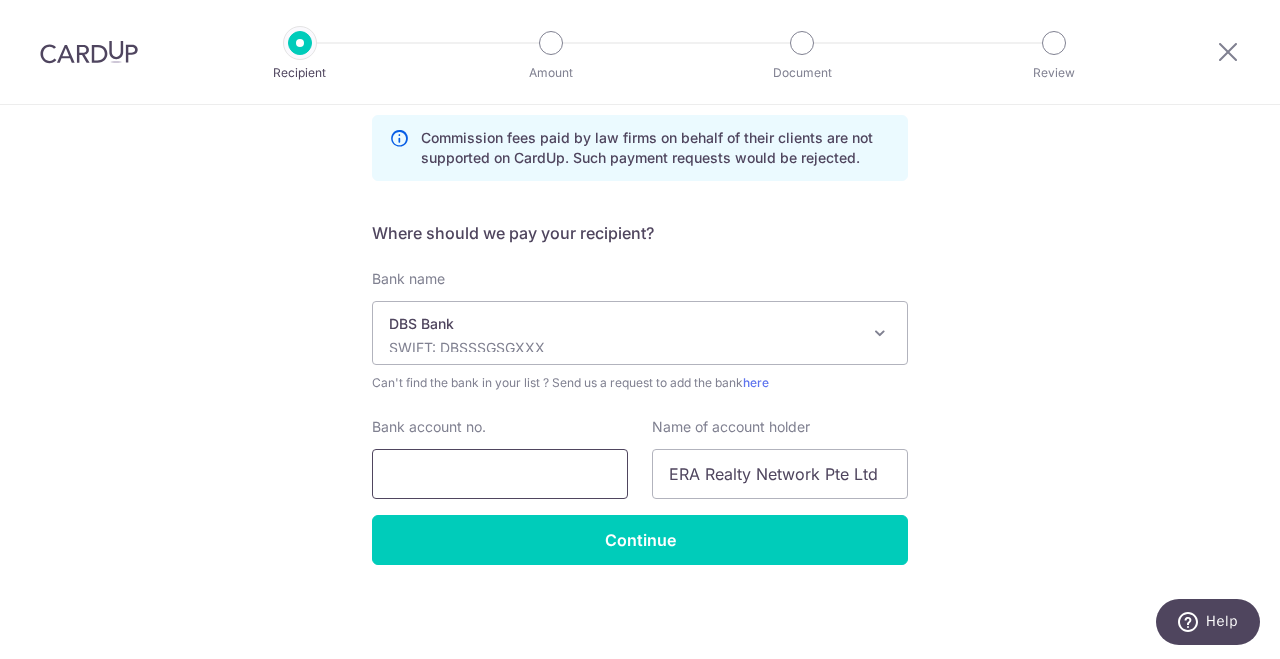 click on "Bank account no." at bounding box center [500, 474] 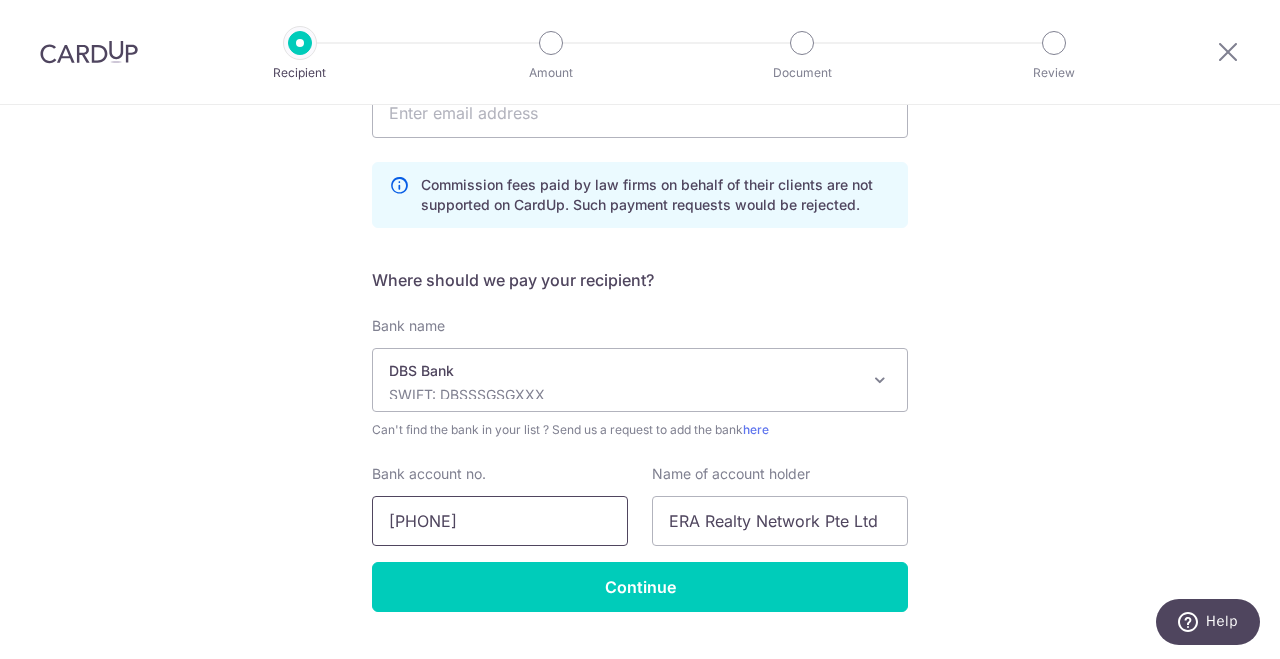 scroll, scrollTop: 552, scrollLeft: 0, axis: vertical 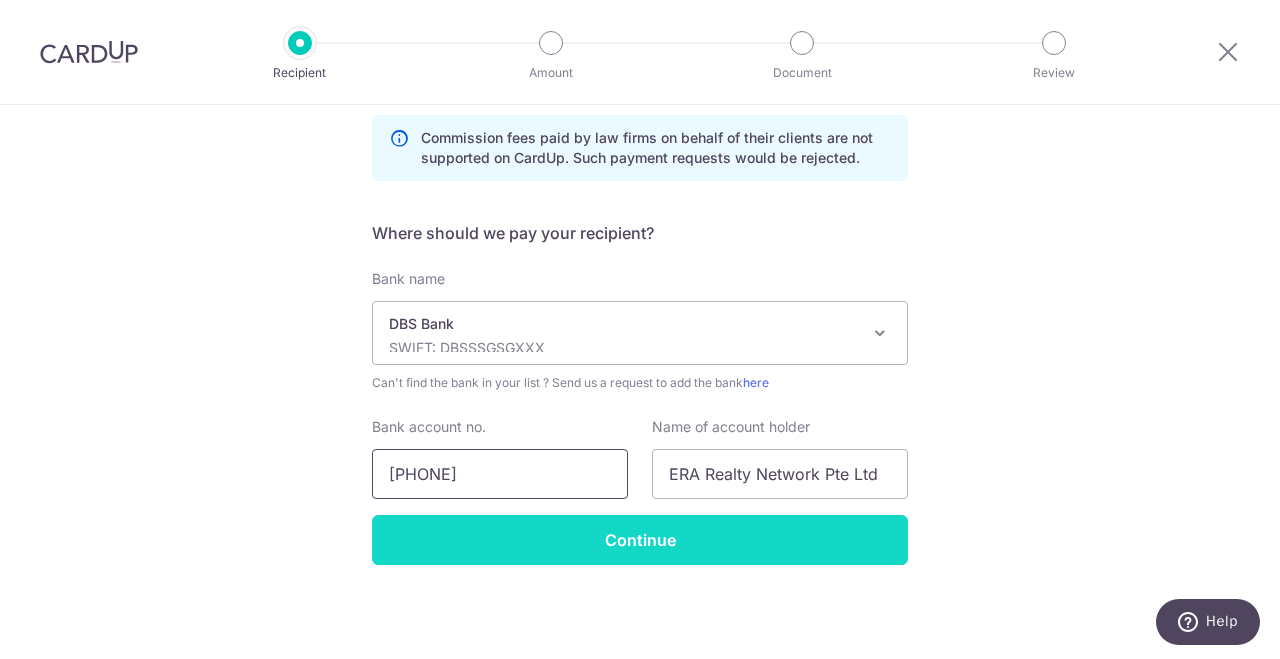 type on "065-006620-3" 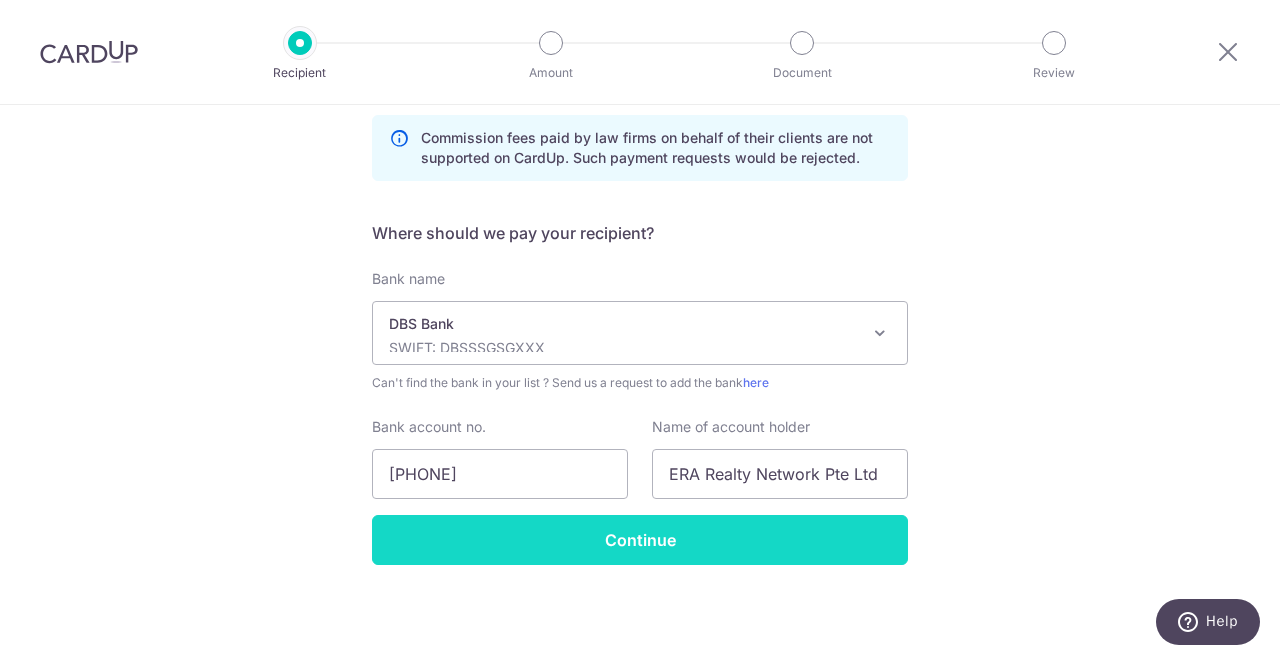 click on "Continue" at bounding box center [640, 540] 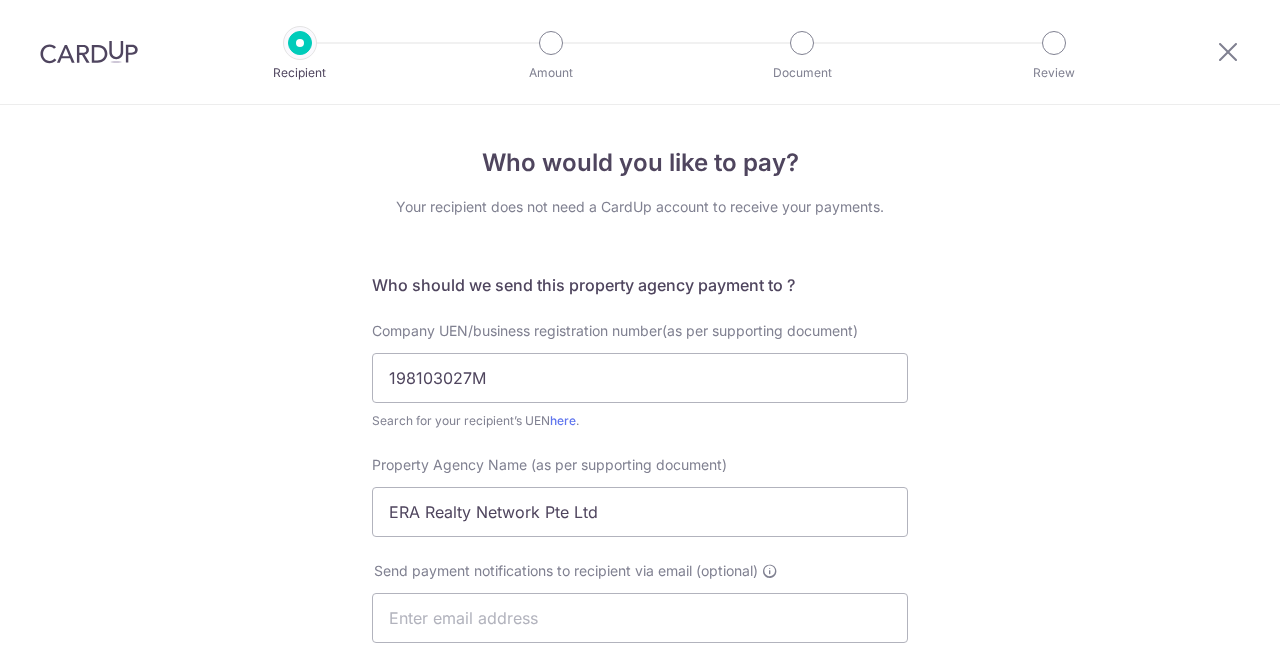 scroll, scrollTop: 0, scrollLeft: 0, axis: both 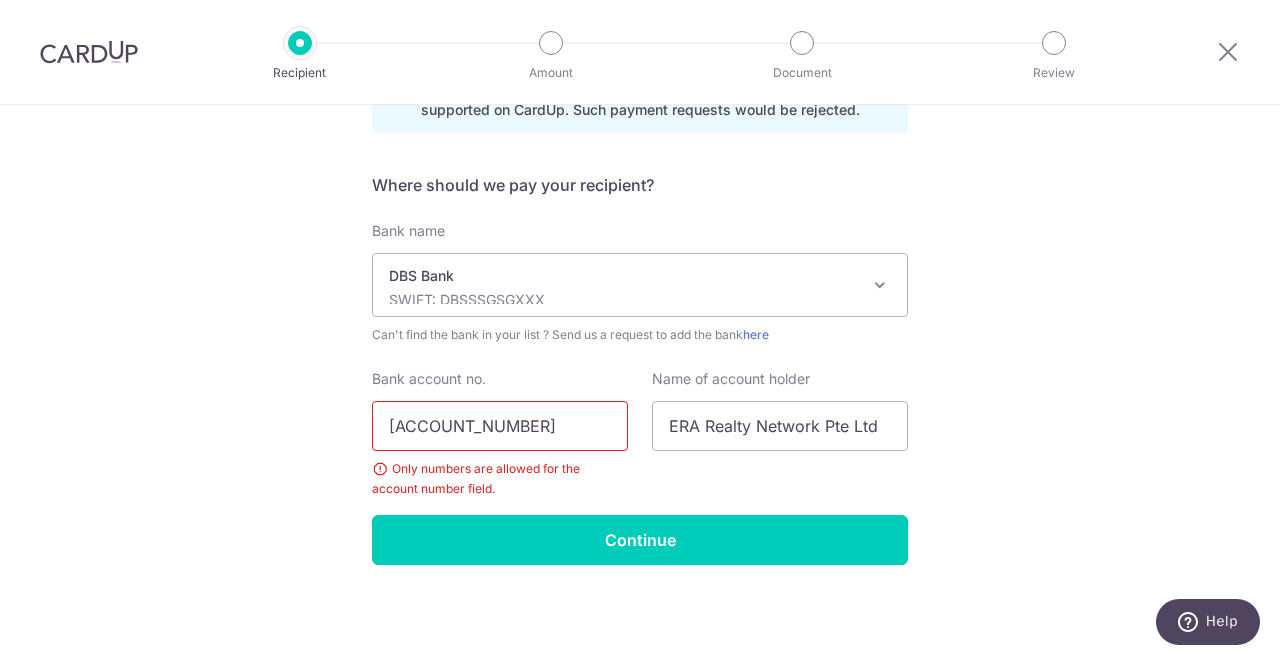 click on "[ACCOUNT_NUMBER]" at bounding box center (500, 426) 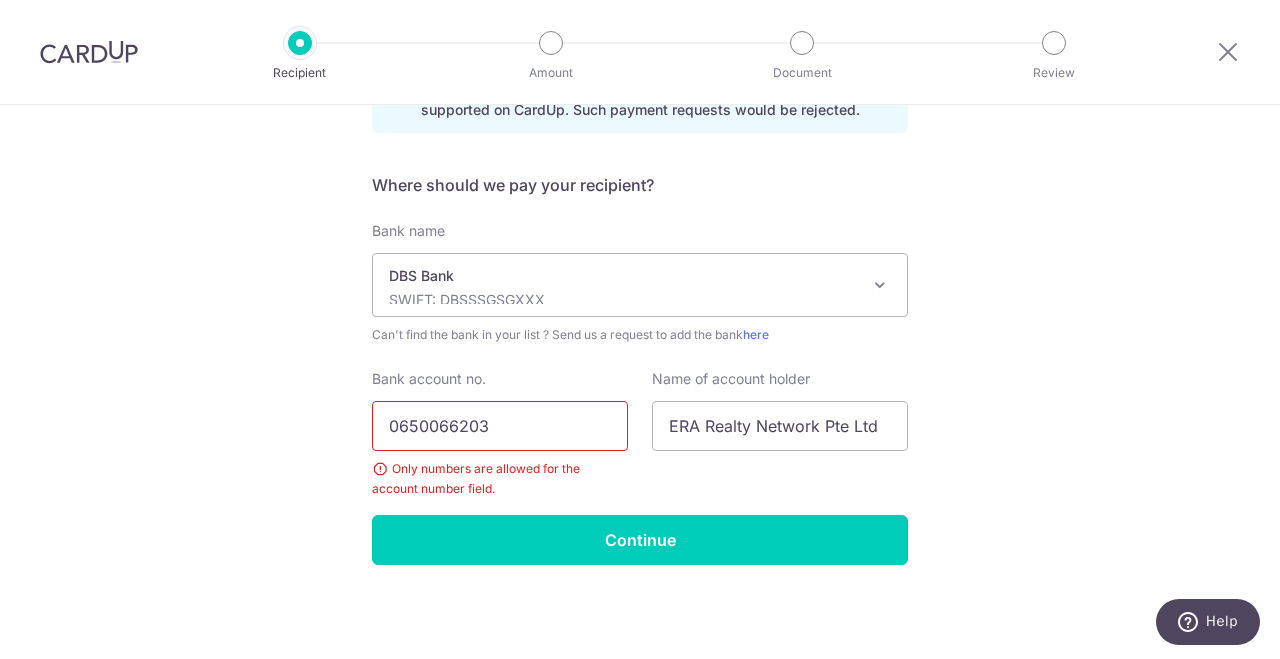 type on "0650066203" 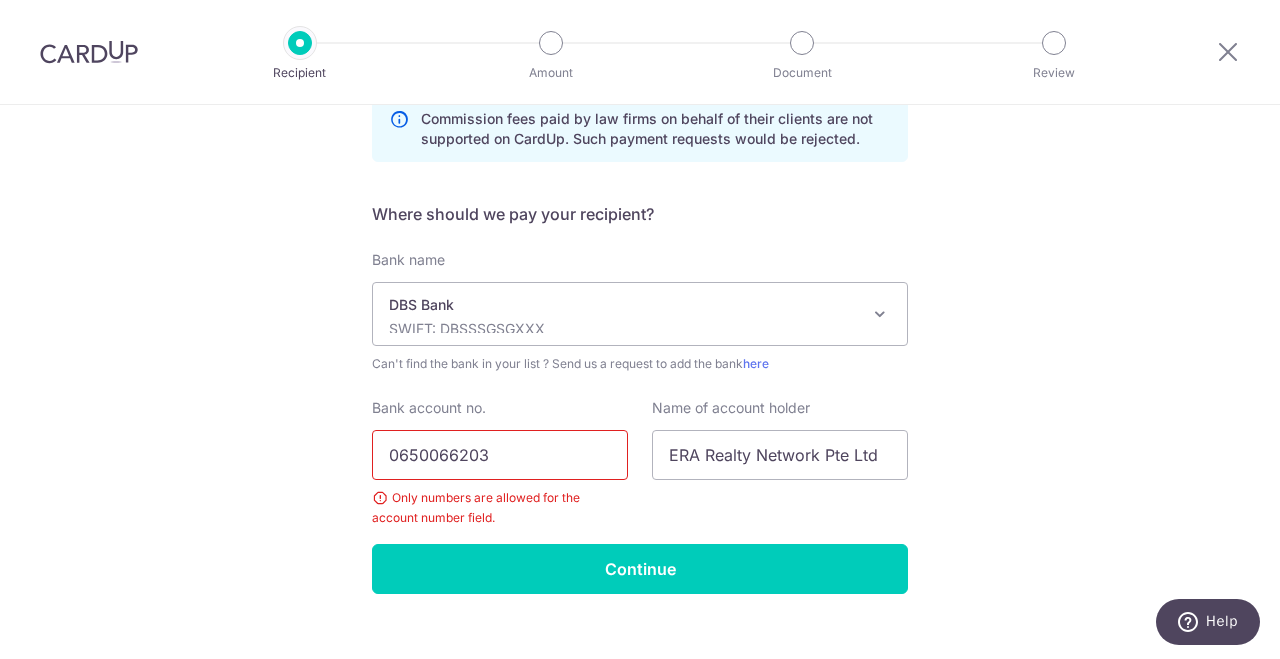 scroll, scrollTop: 569, scrollLeft: 0, axis: vertical 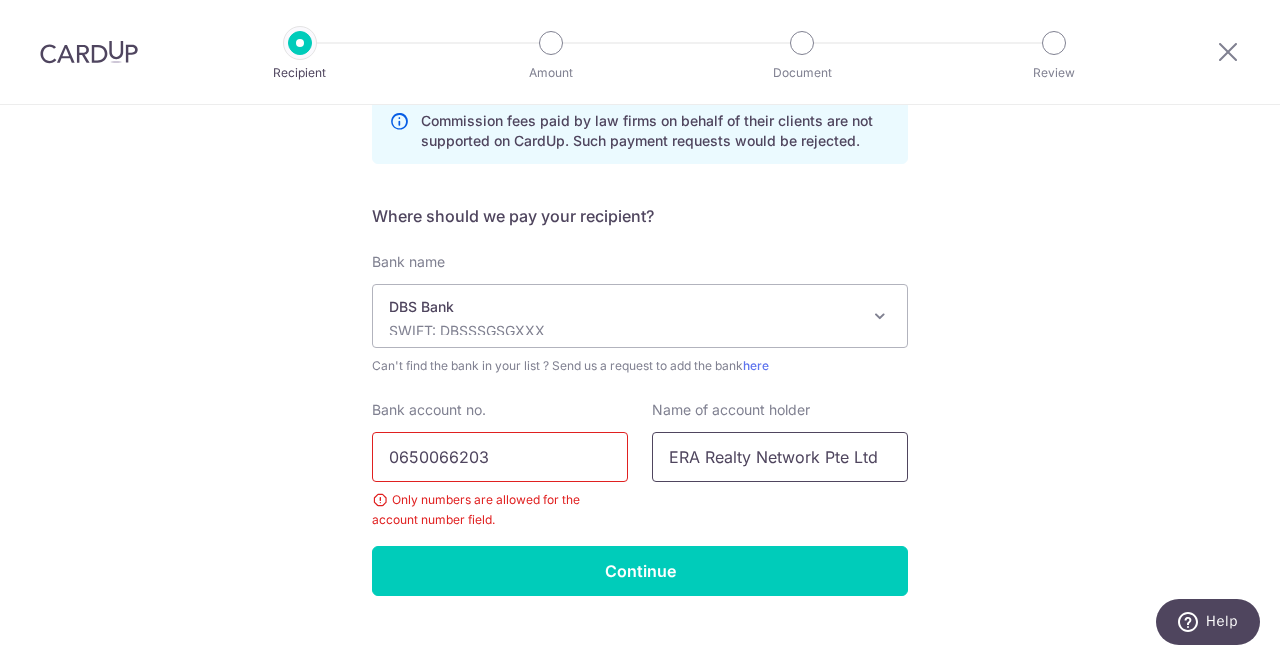 click on "ERA Realty Network Pte Ltd" at bounding box center (780, 457) 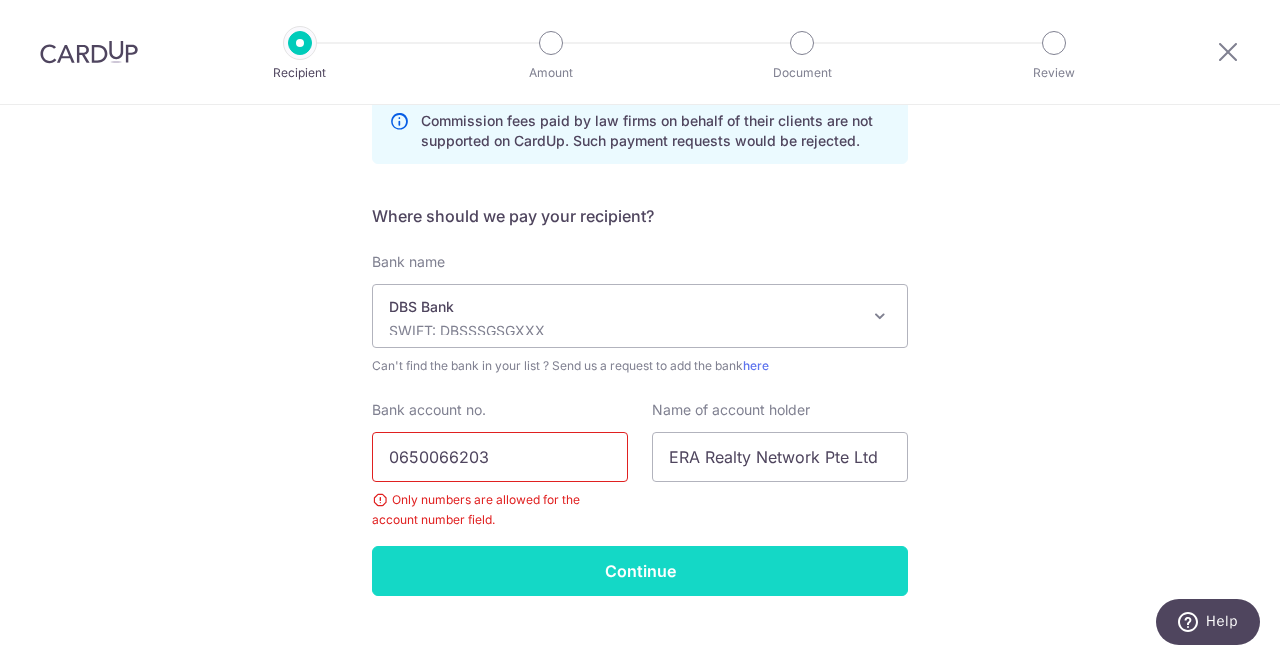 click on "Continue" at bounding box center [640, 571] 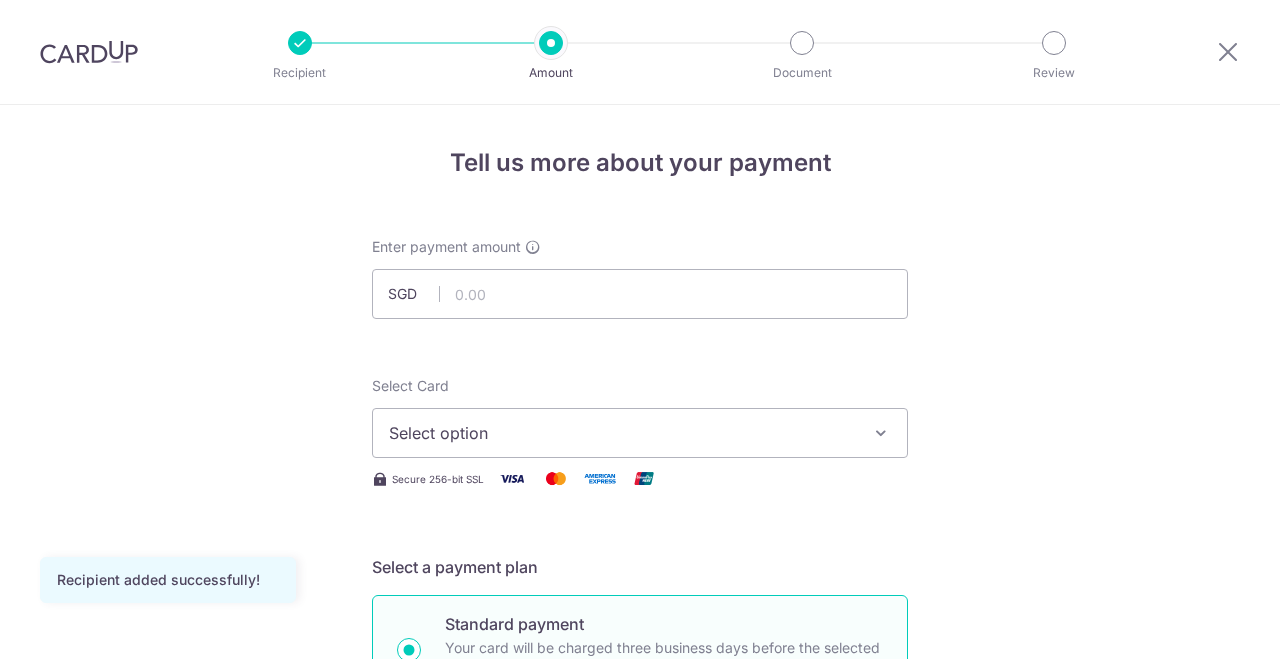 scroll, scrollTop: 0, scrollLeft: 0, axis: both 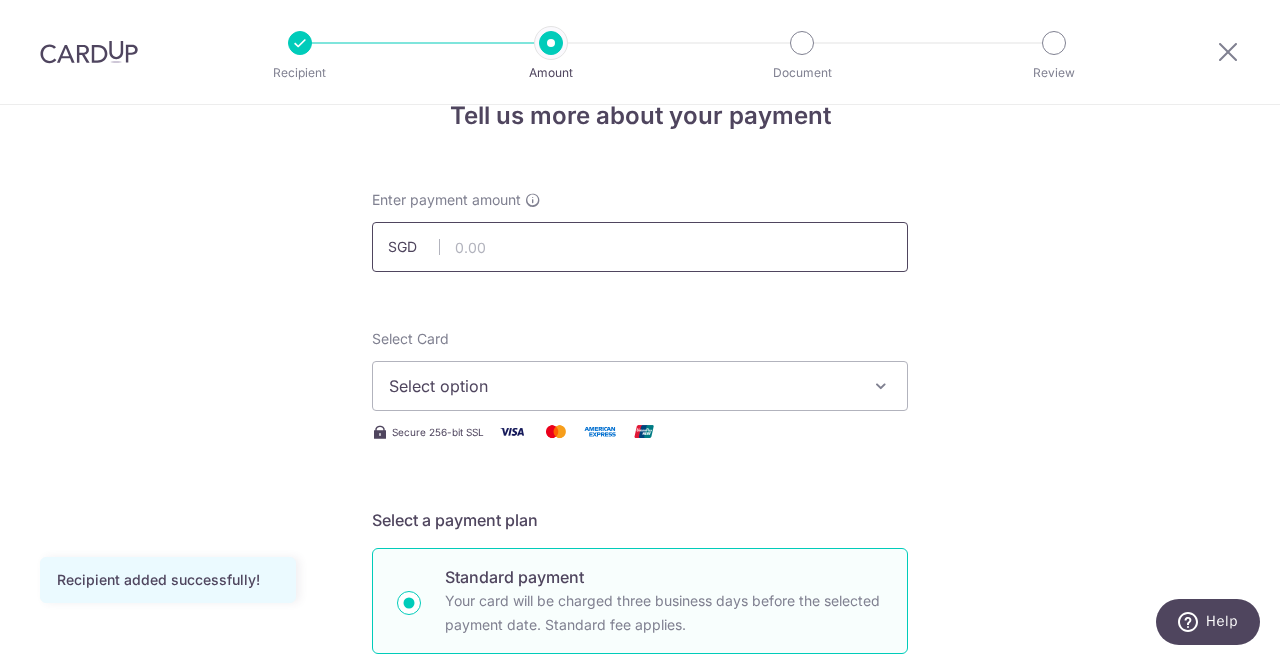 click at bounding box center [640, 247] 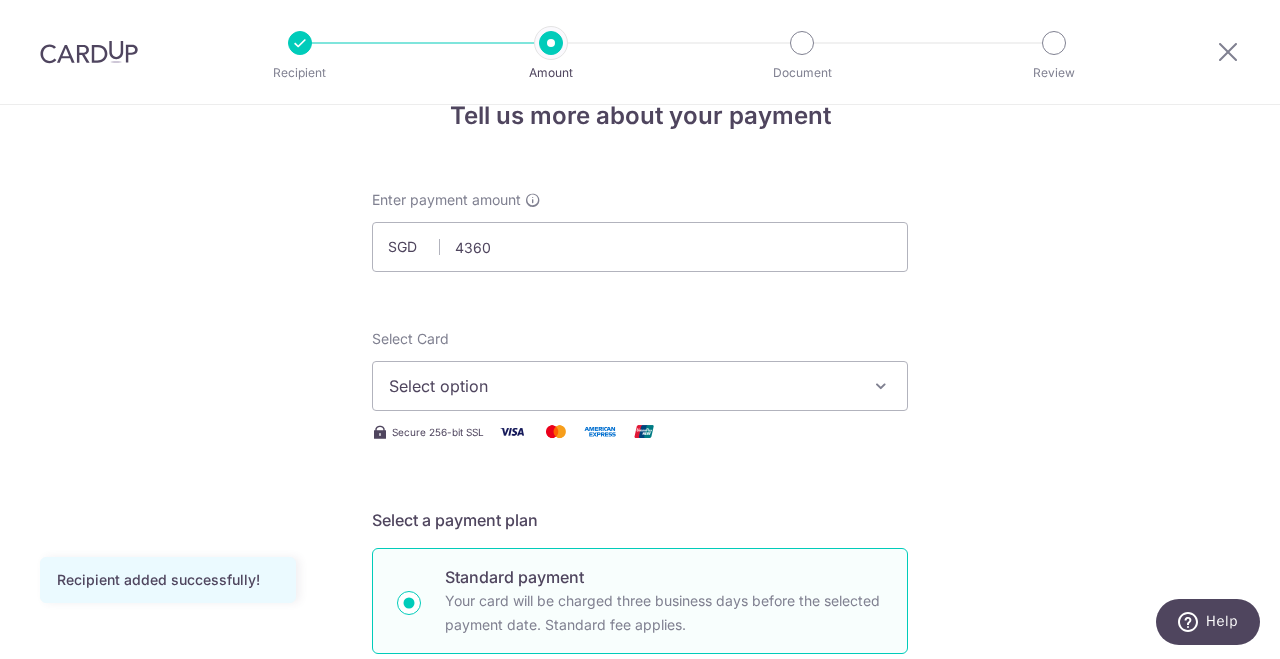 type on "4,360.00" 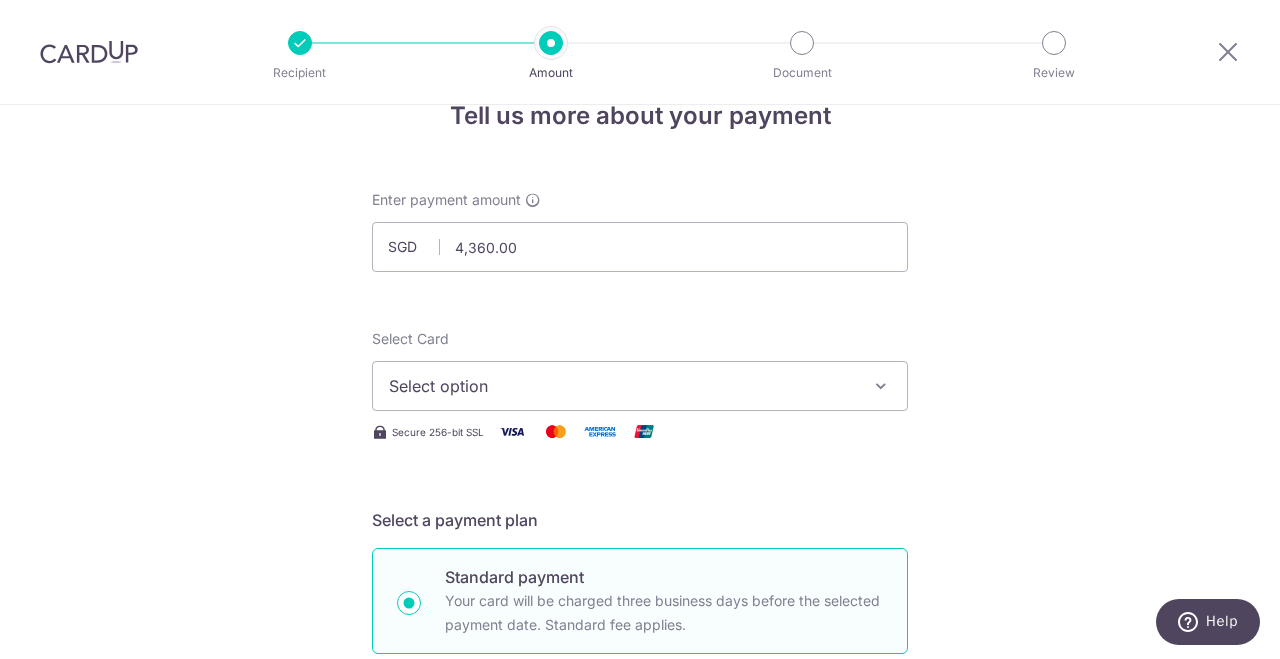 click on "Tell us more about your payment
Enter payment amount
SGD
4,360.00
4360.00
Recipient added successfully!
Select Card
Select option
Add credit card
Your Cards
**** 7983
Secure 256-bit SSL
Text
New card details
Card" at bounding box center (640, 962) 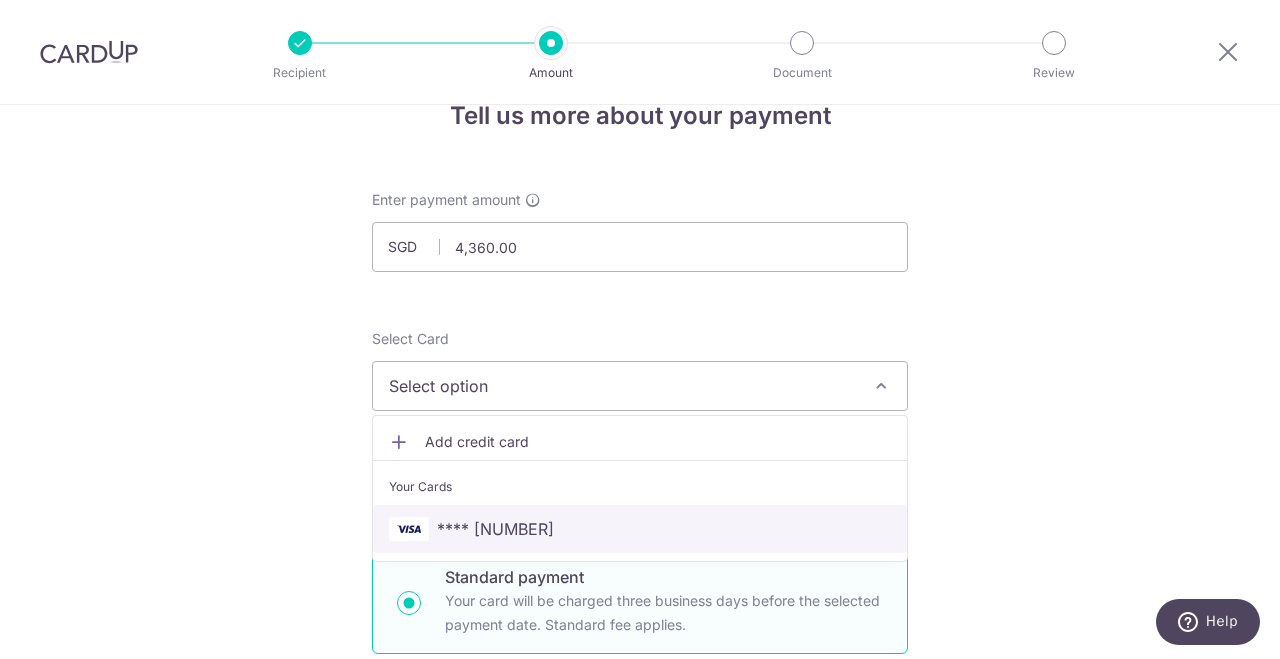 click on "**** 7983" at bounding box center [640, 529] 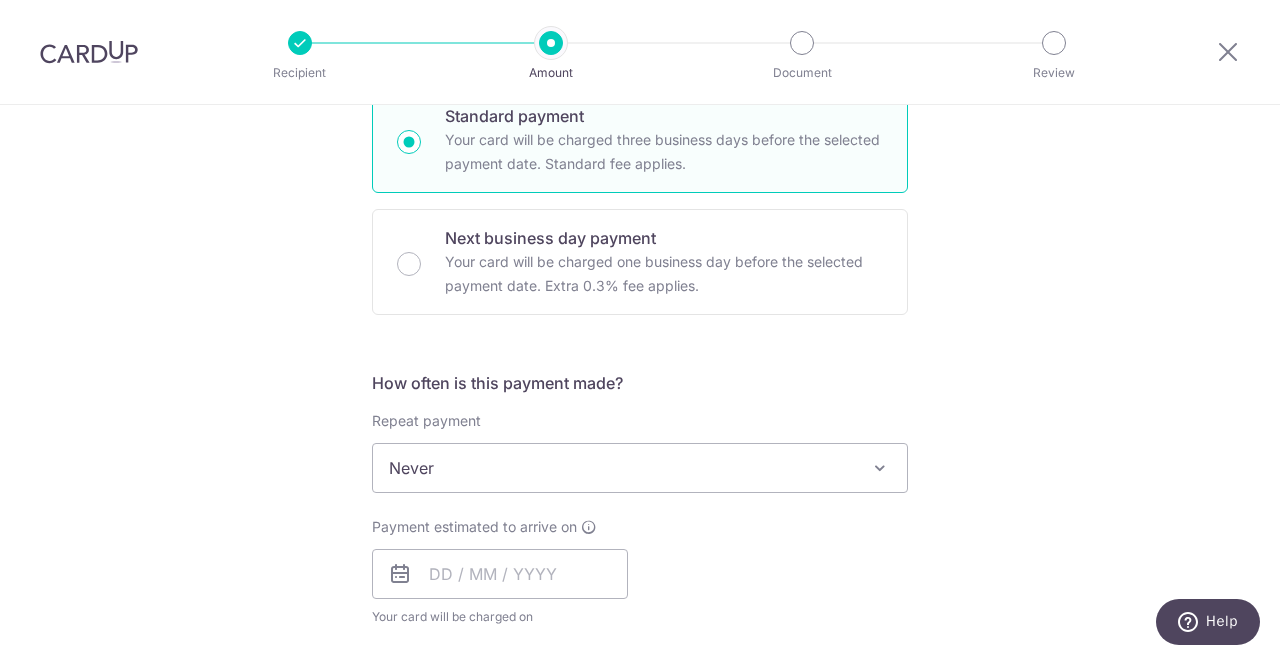 scroll, scrollTop: 513, scrollLeft: 0, axis: vertical 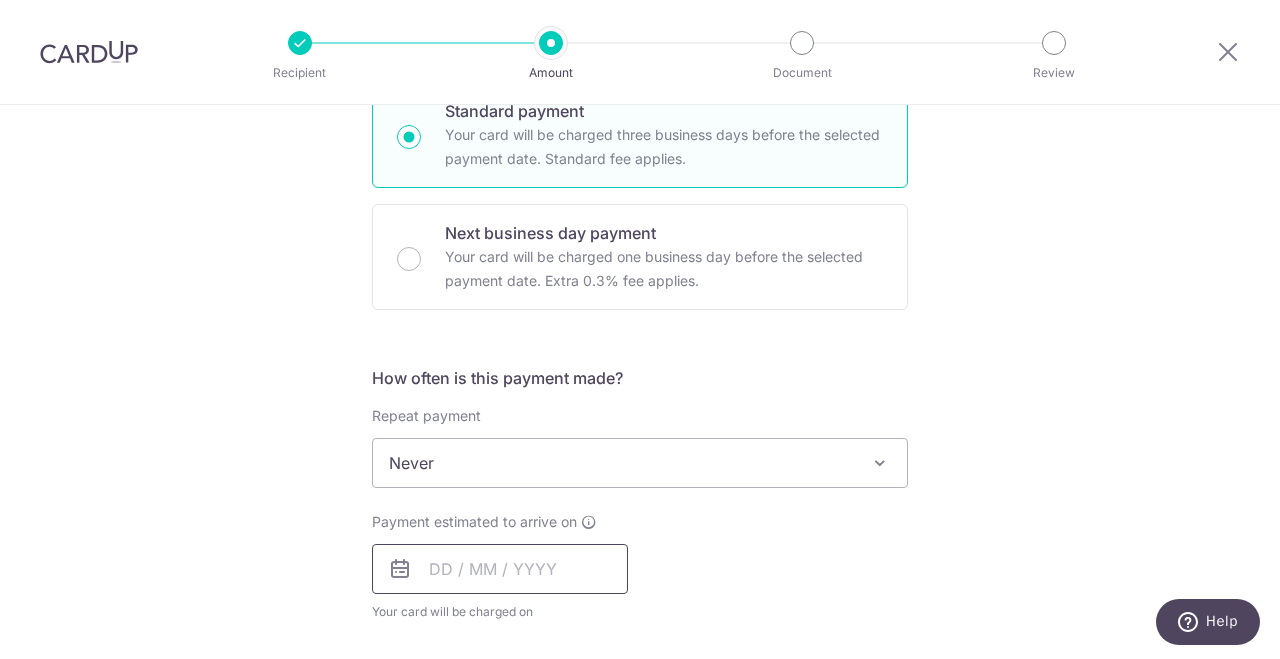 click at bounding box center (500, 569) 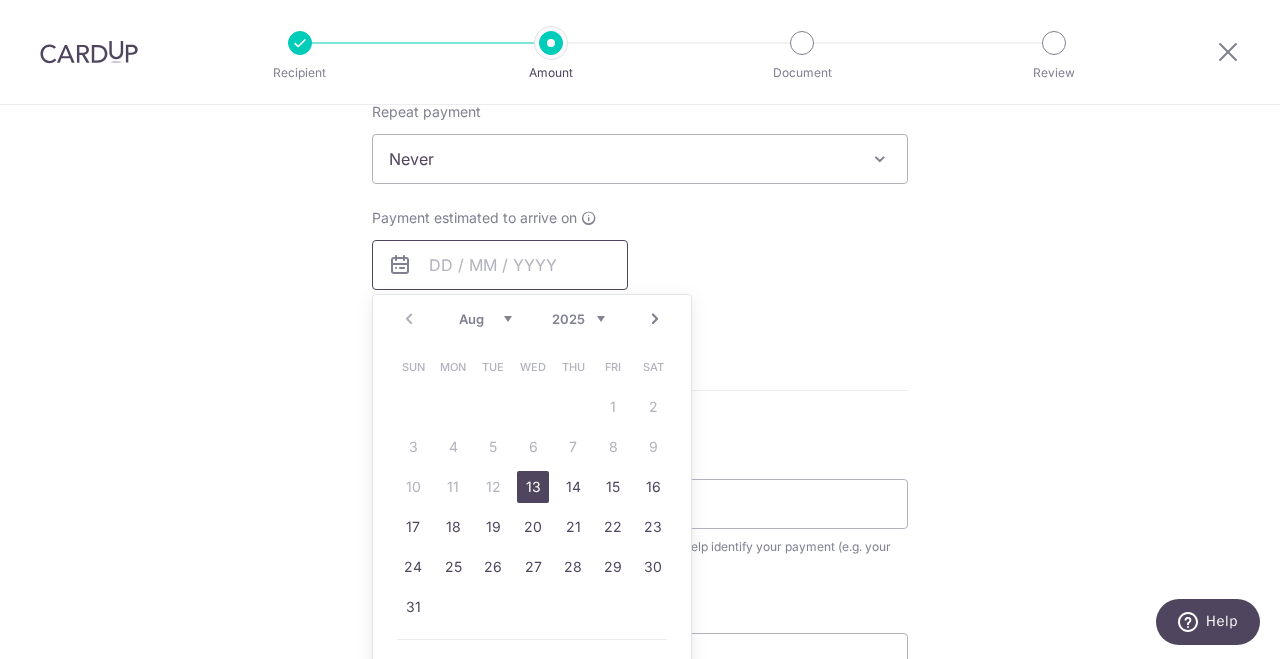 scroll, scrollTop: 821, scrollLeft: 0, axis: vertical 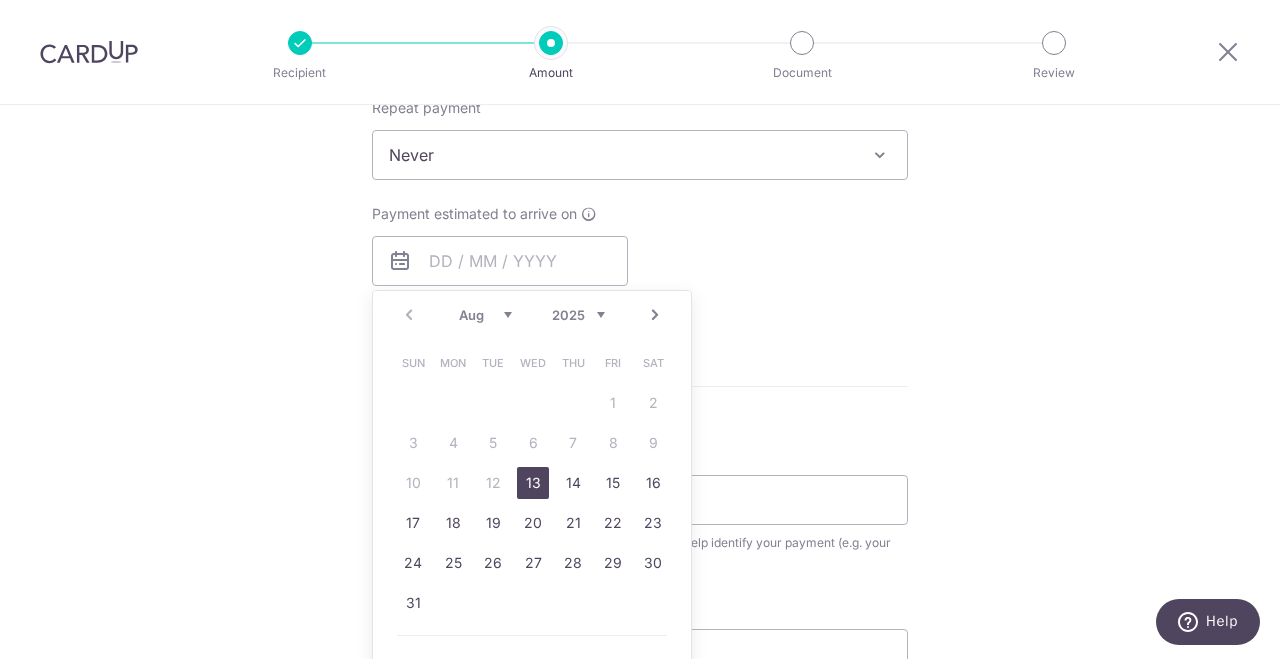 click on "13" at bounding box center (533, 483) 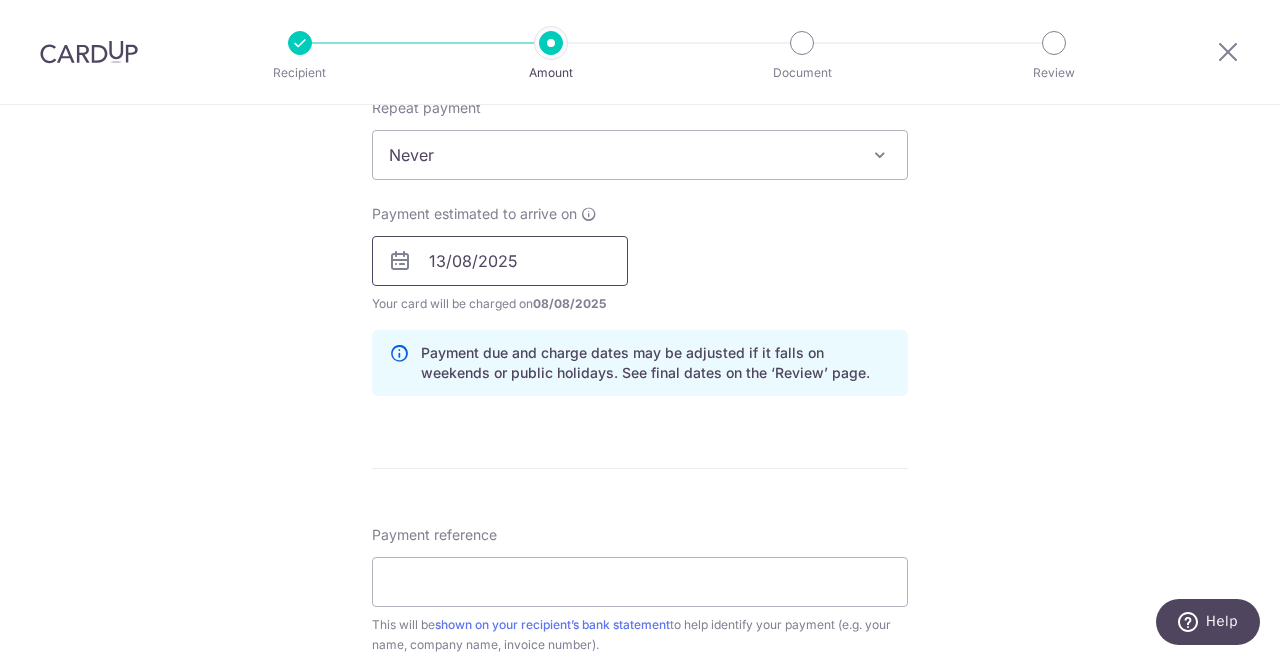 click on "13/08/2025" at bounding box center (500, 261) 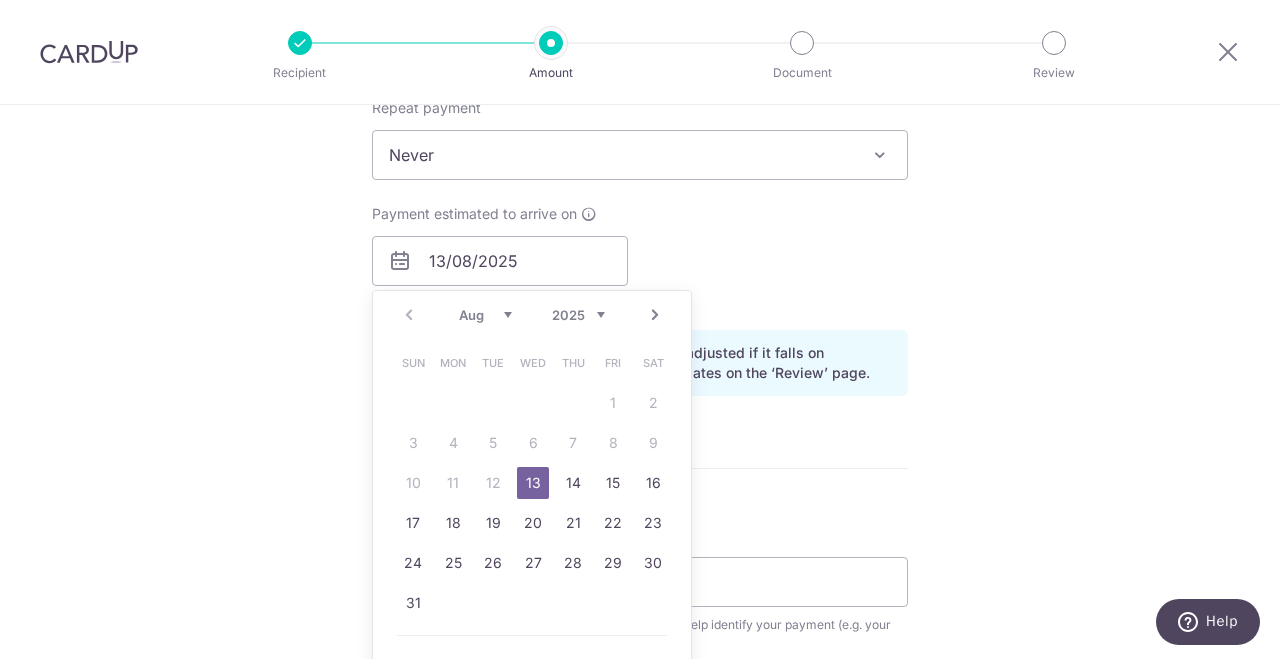 click on "13" at bounding box center [533, 483] 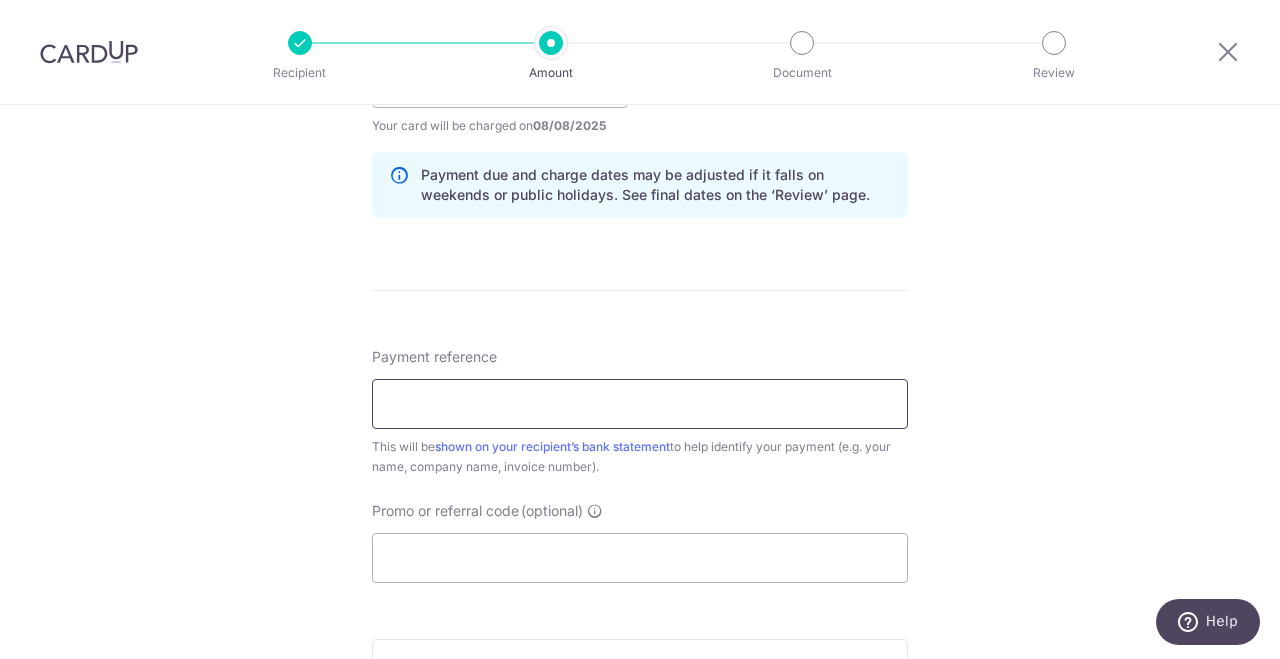 scroll, scrollTop: 1011, scrollLeft: 0, axis: vertical 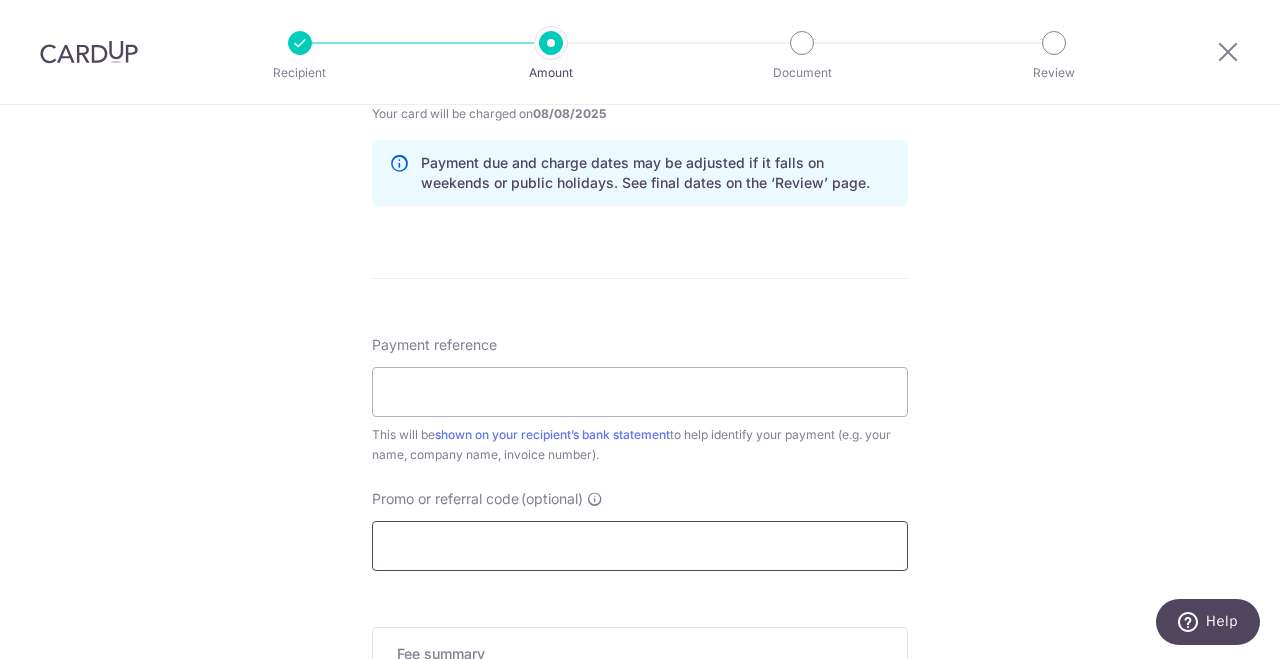 click on "Promo or referral code
(optional)" at bounding box center (640, 546) 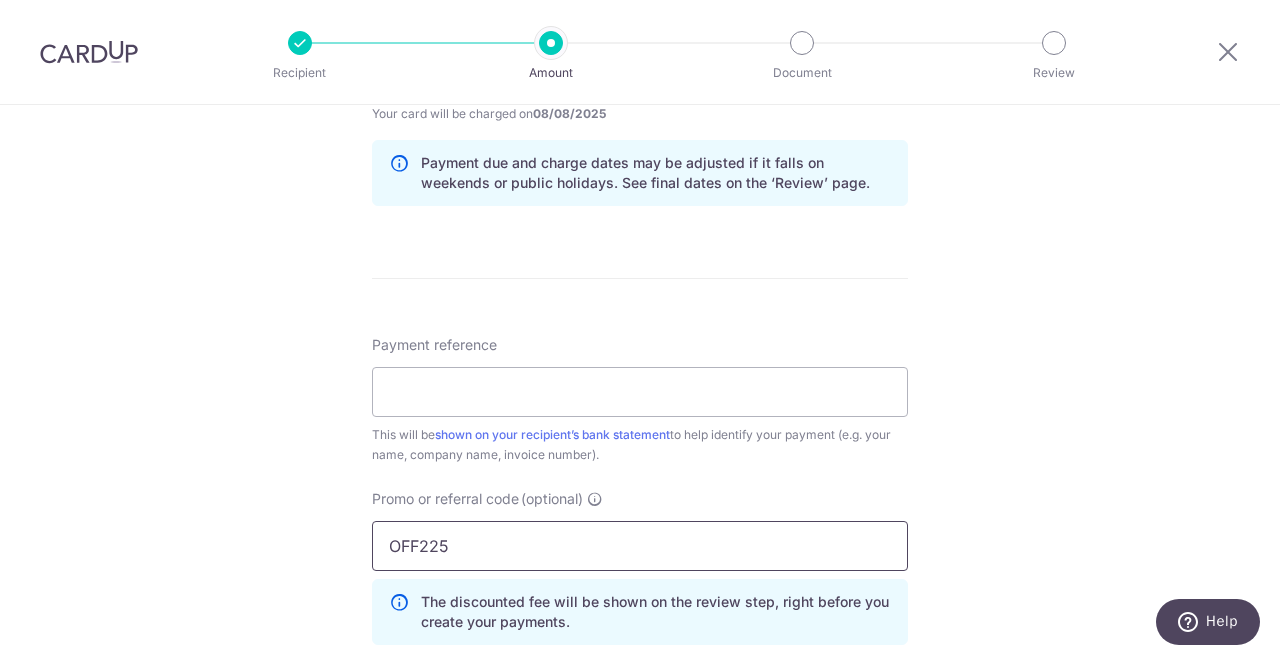type on "OFF225" 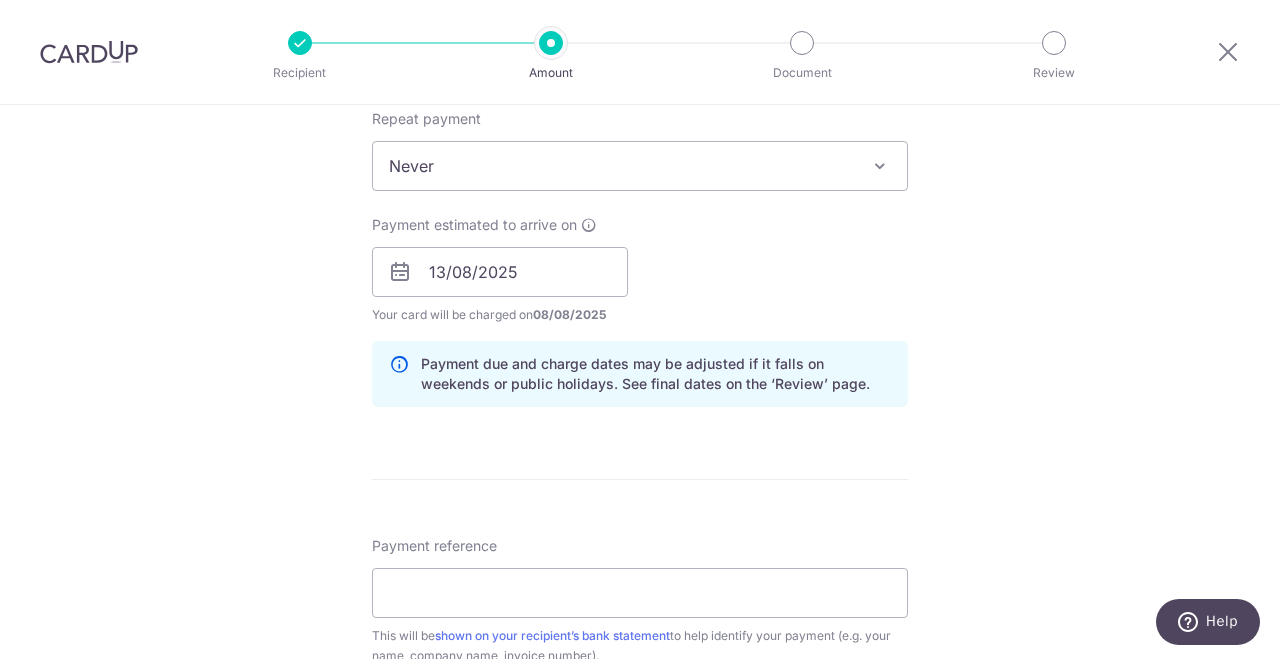 scroll, scrollTop: 852, scrollLeft: 0, axis: vertical 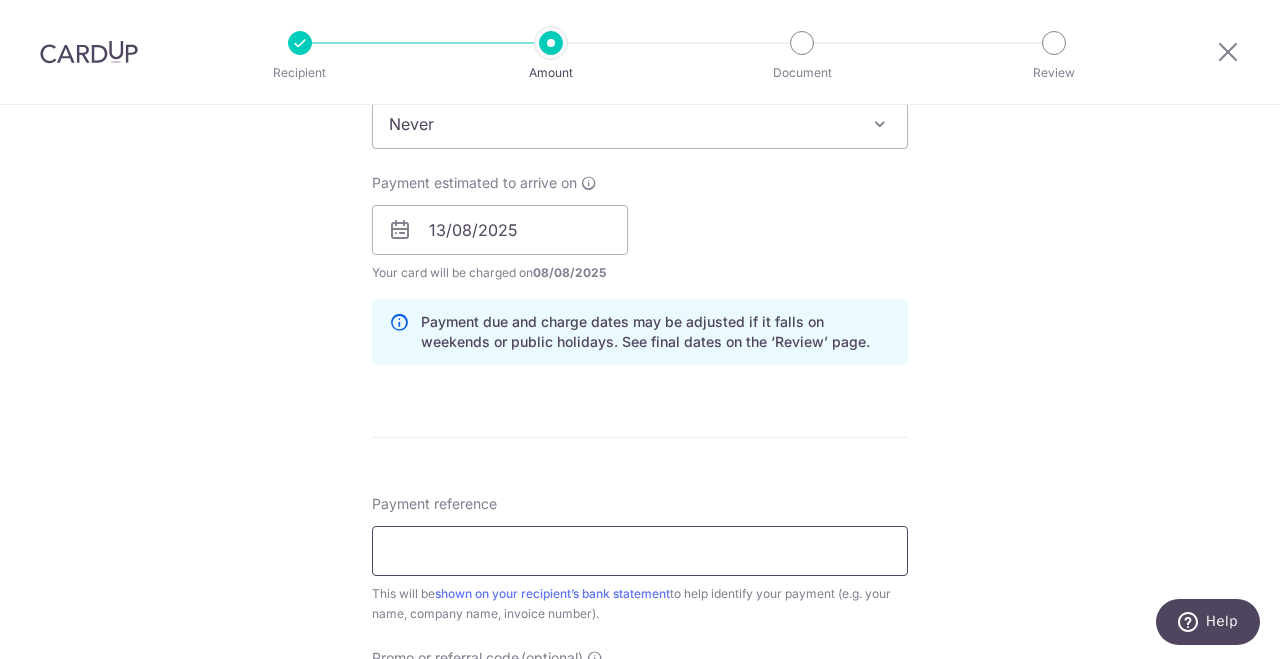 click on "Payment reference" at bounding box center [640, 551] 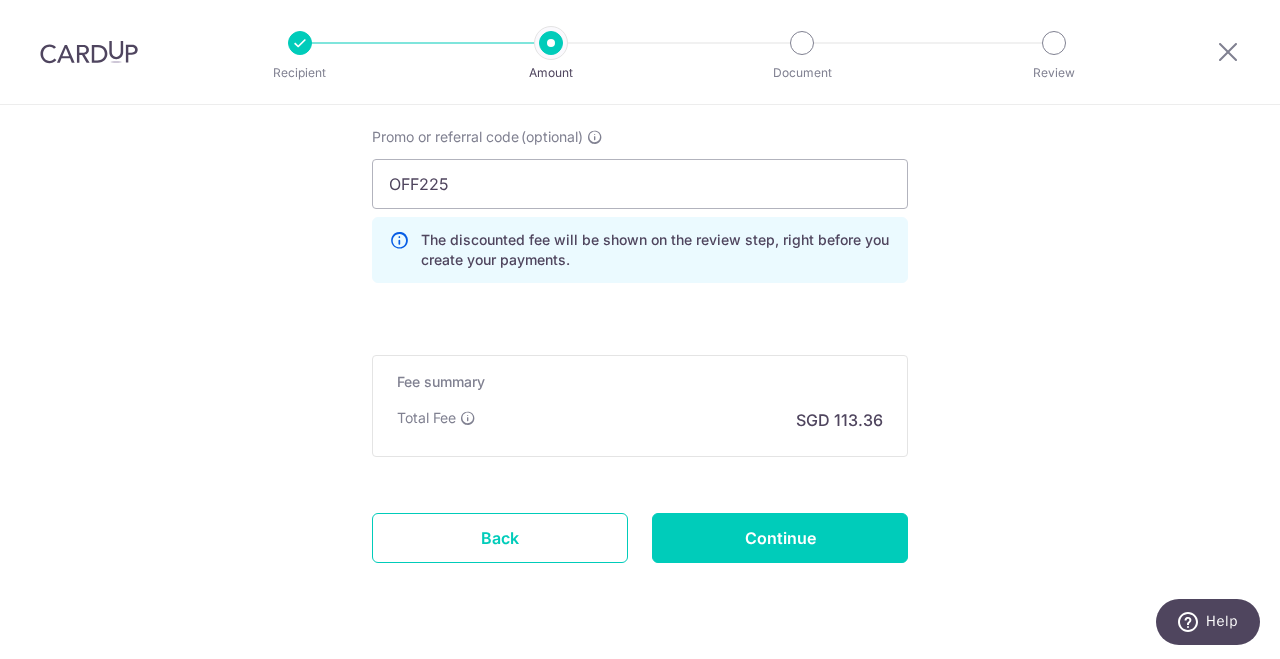 scroll, scrollTop: 1427, scrollLeft: 0, axis: vertical 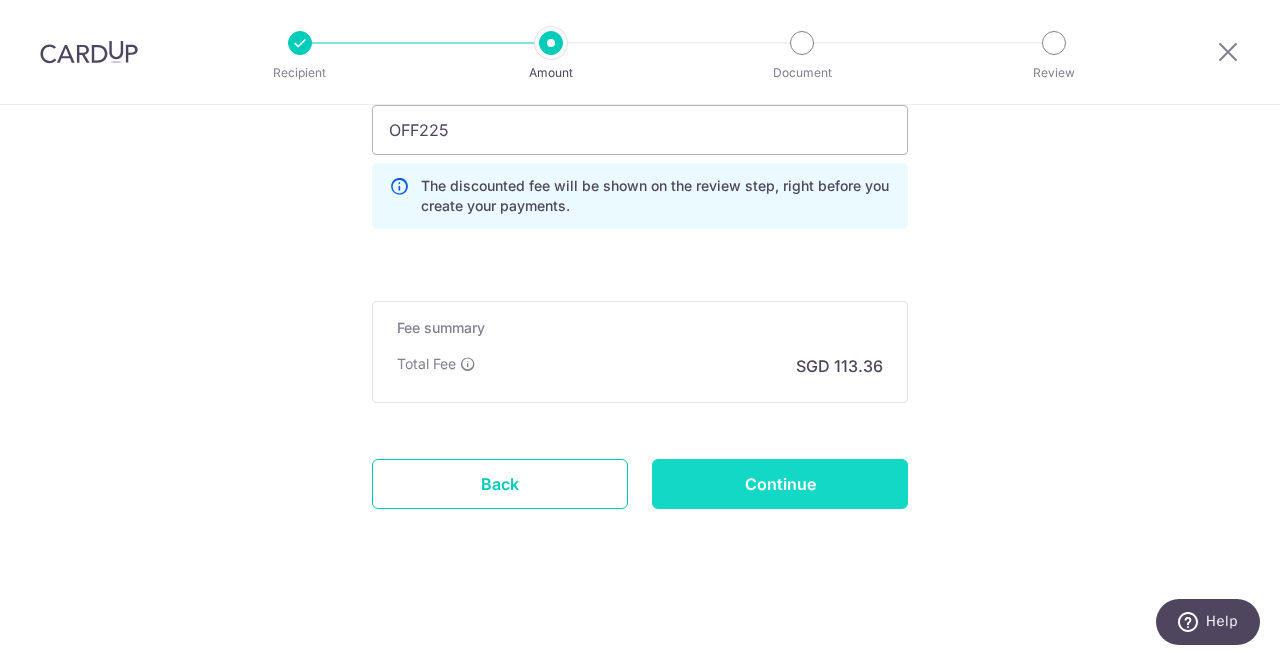 type on "NVL2574611, 19 Cantonment Cl 04-69" 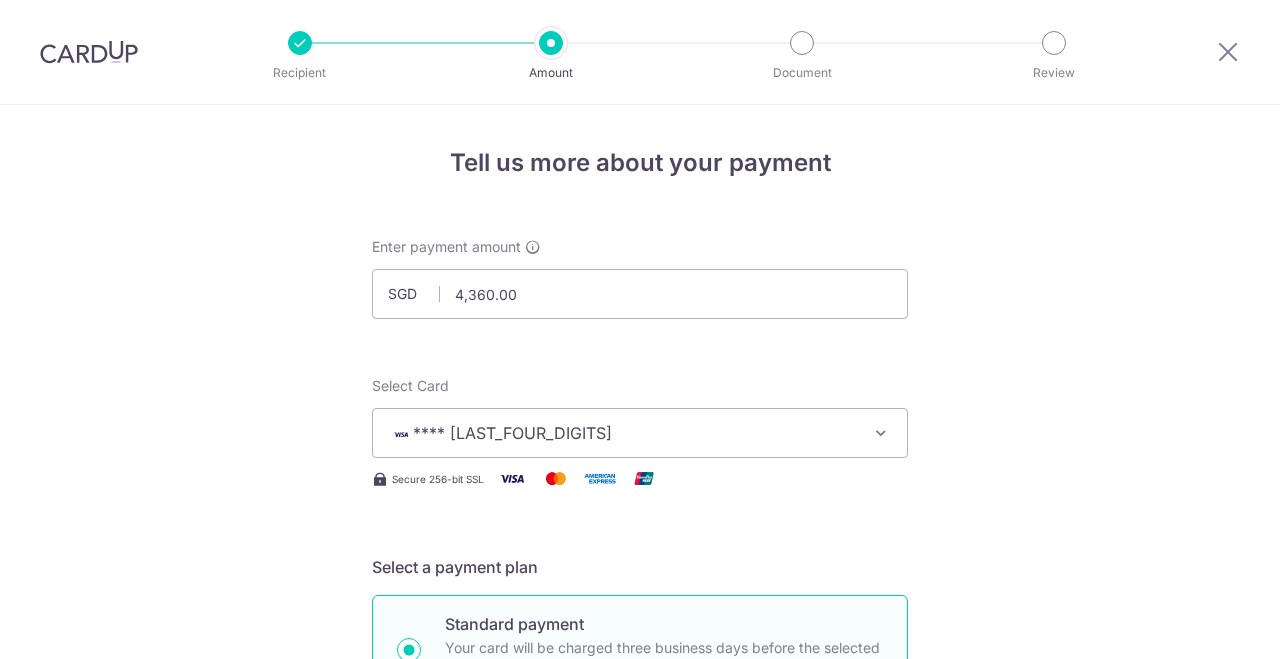 scroll, scrollTop: 0, scrollLeft: 0, axis: both 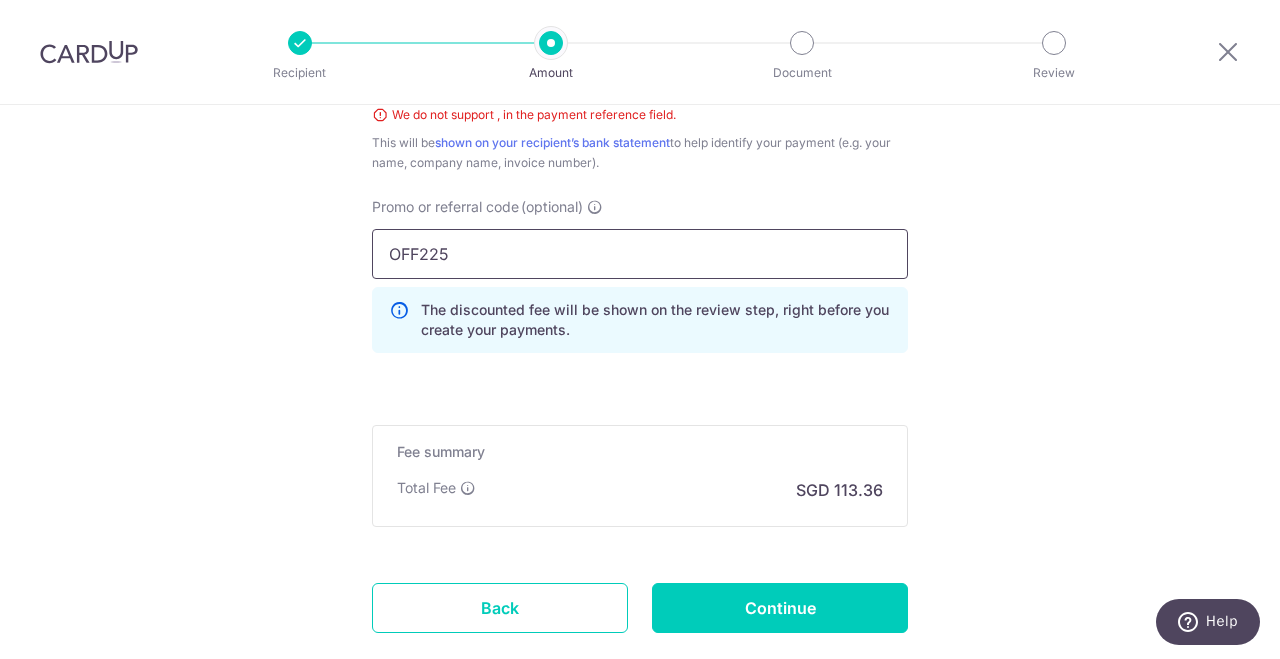click on "OFF225" at bounding box center (640, 254) 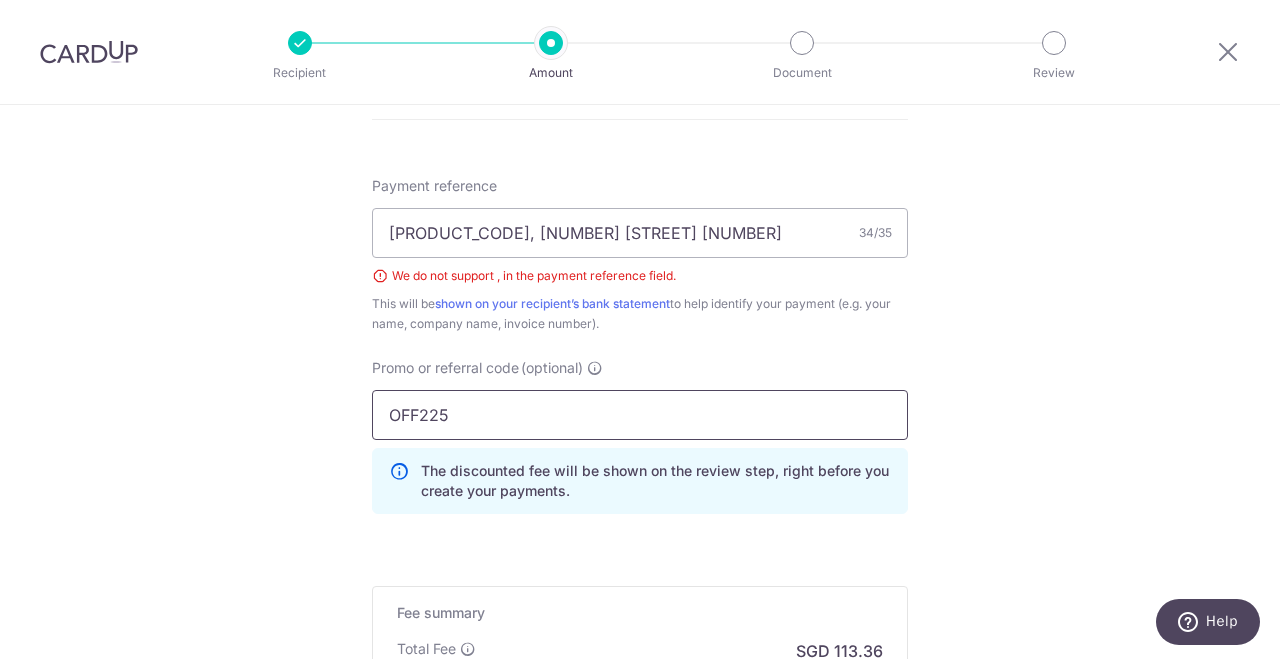scroll, scrollTop: 1154, scrollLeft: 0, axis: vertical 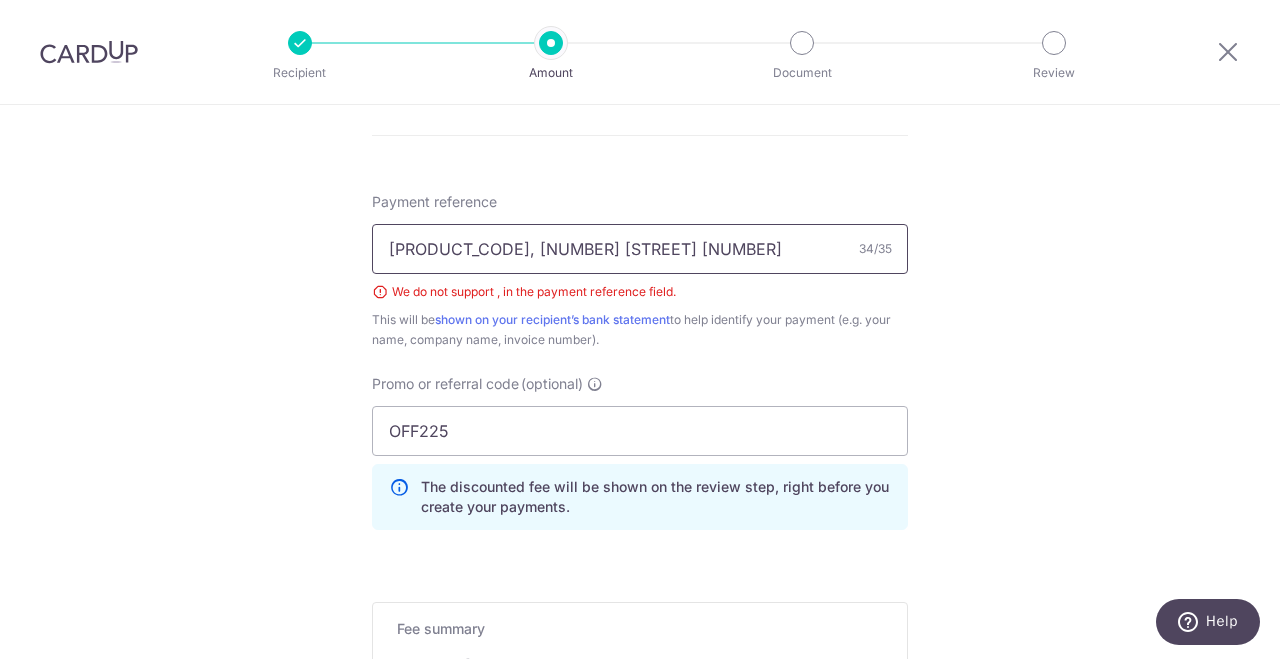 click on "NVL2574611, 19 Cantonment Cl 04-69" at bounding box center [640, 249] 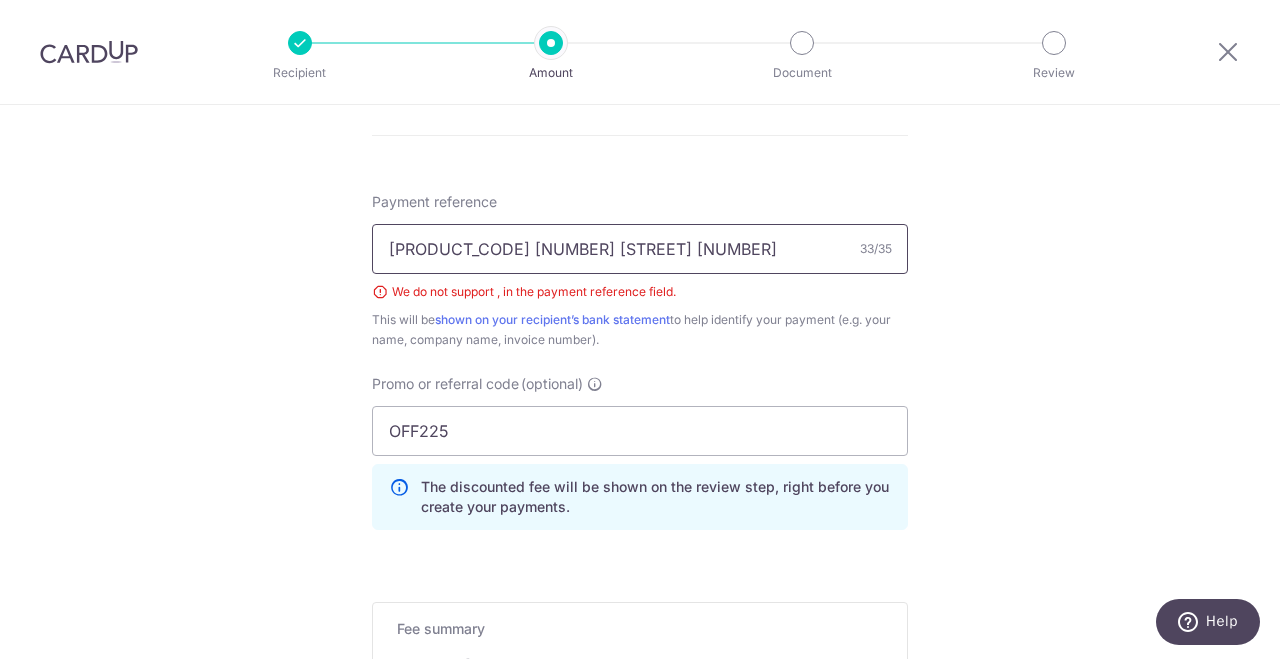 click on "NVL2574611 19 Cantonment Cl 04-69" at bounding box center (640, 249) 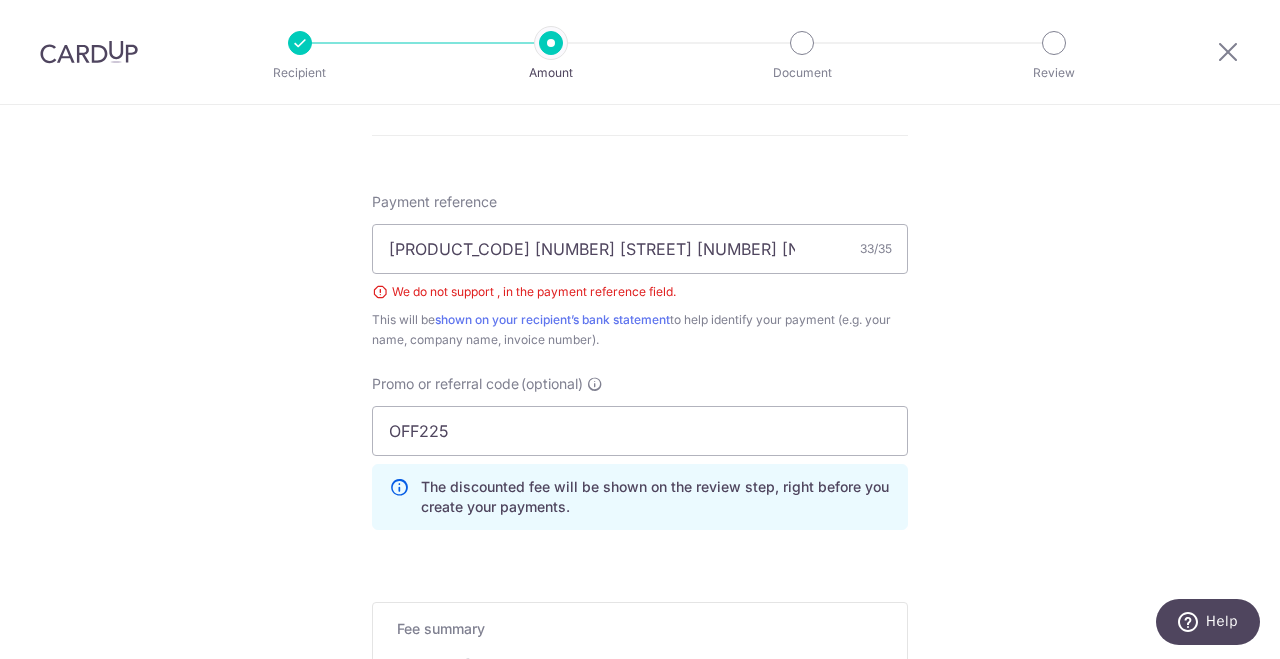 click on "We do not support , in the payment reference field." at bounding box center (640, 292) 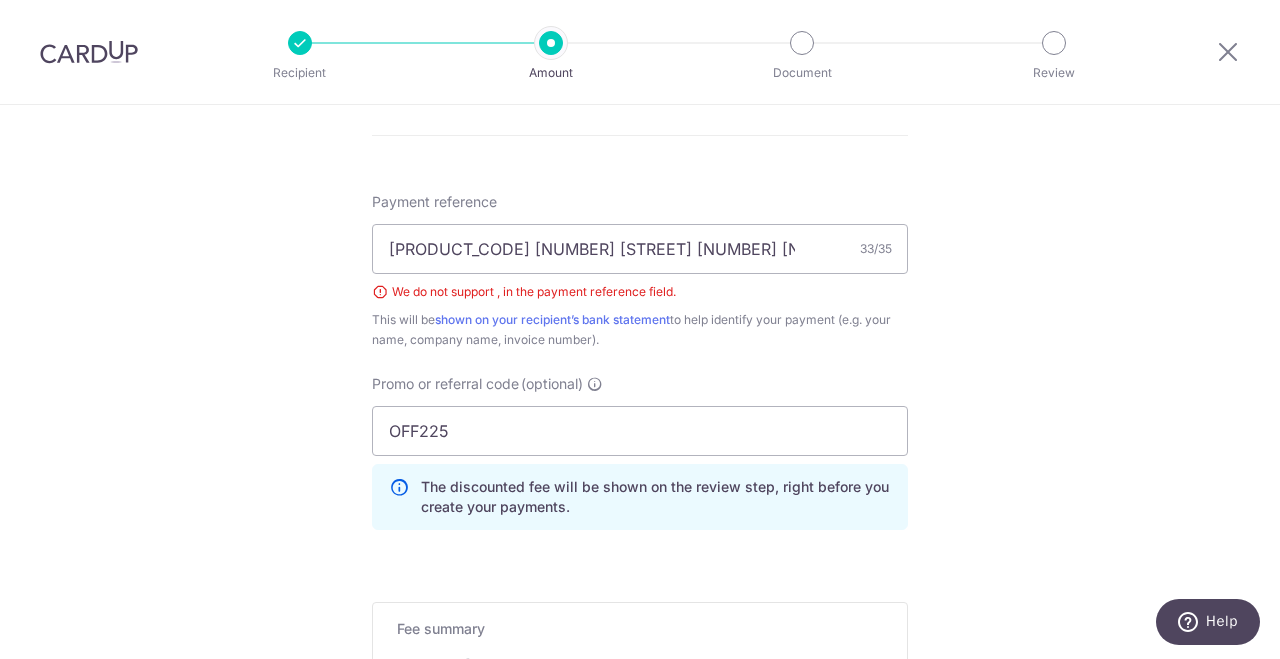 click on "We do not support , in the payment reference field." at bounding box center [640, 292] 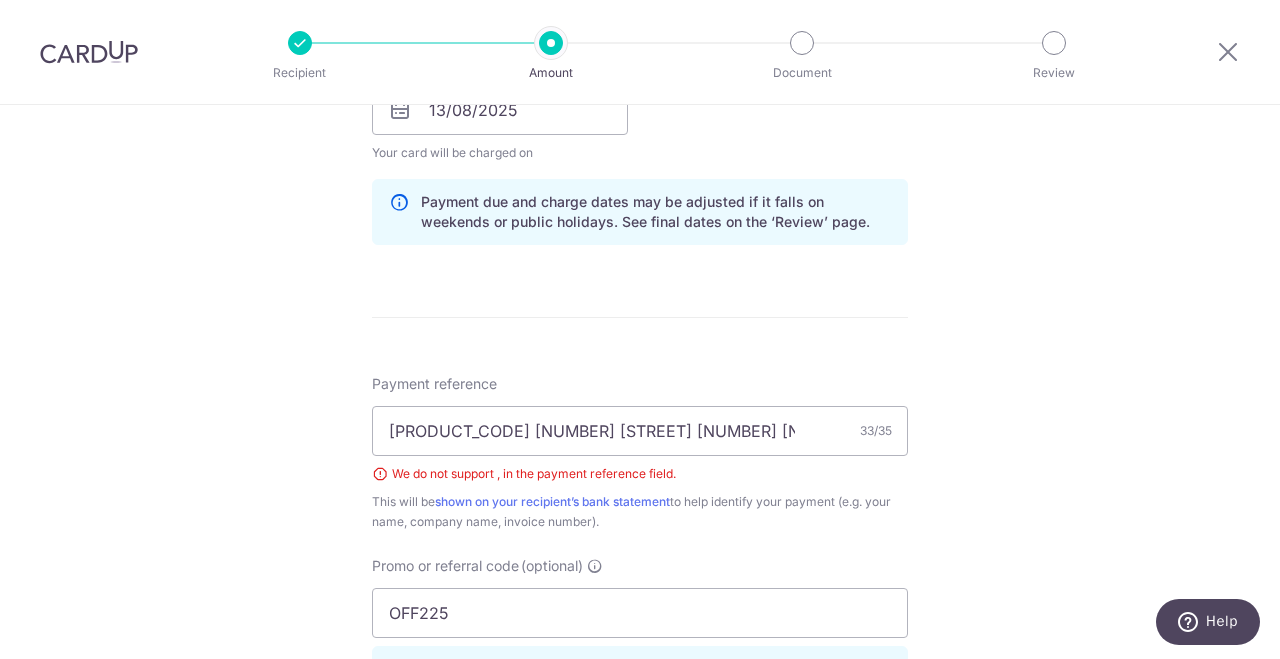 scroll, scrollTop: 969, scrollLeft: 0, axis: vertical 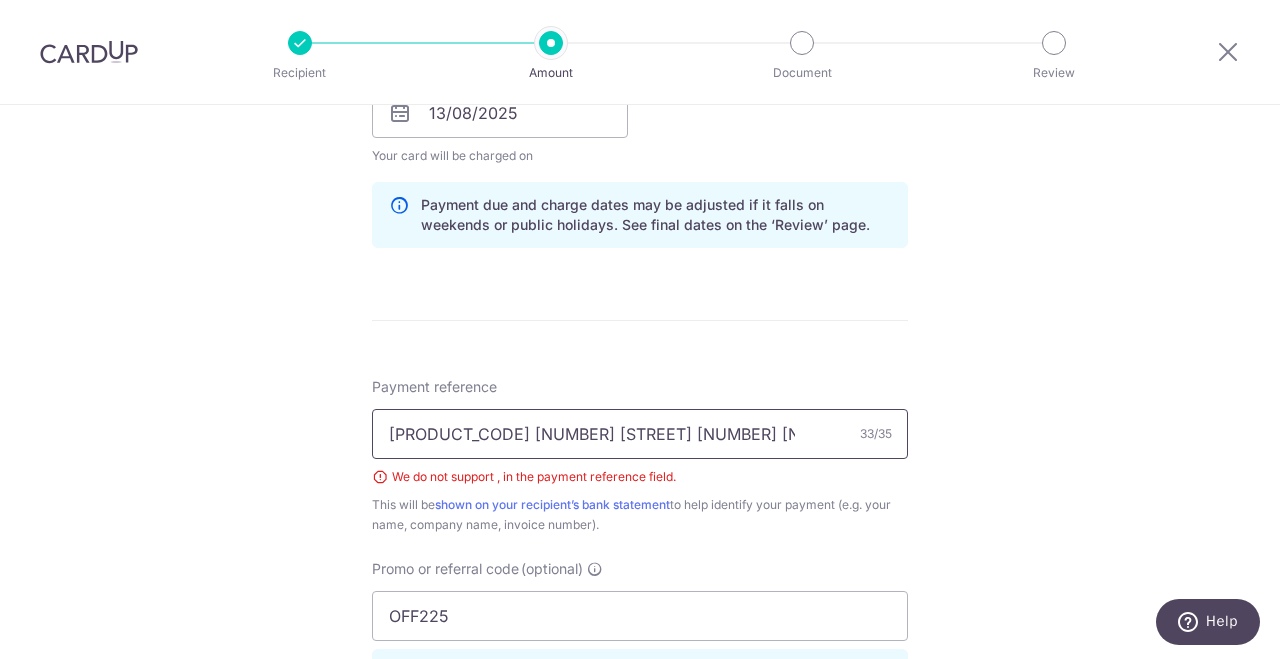 click on "NVL2574611 19 Cantonment Cl 04 69" at bounding box center [640, 434] 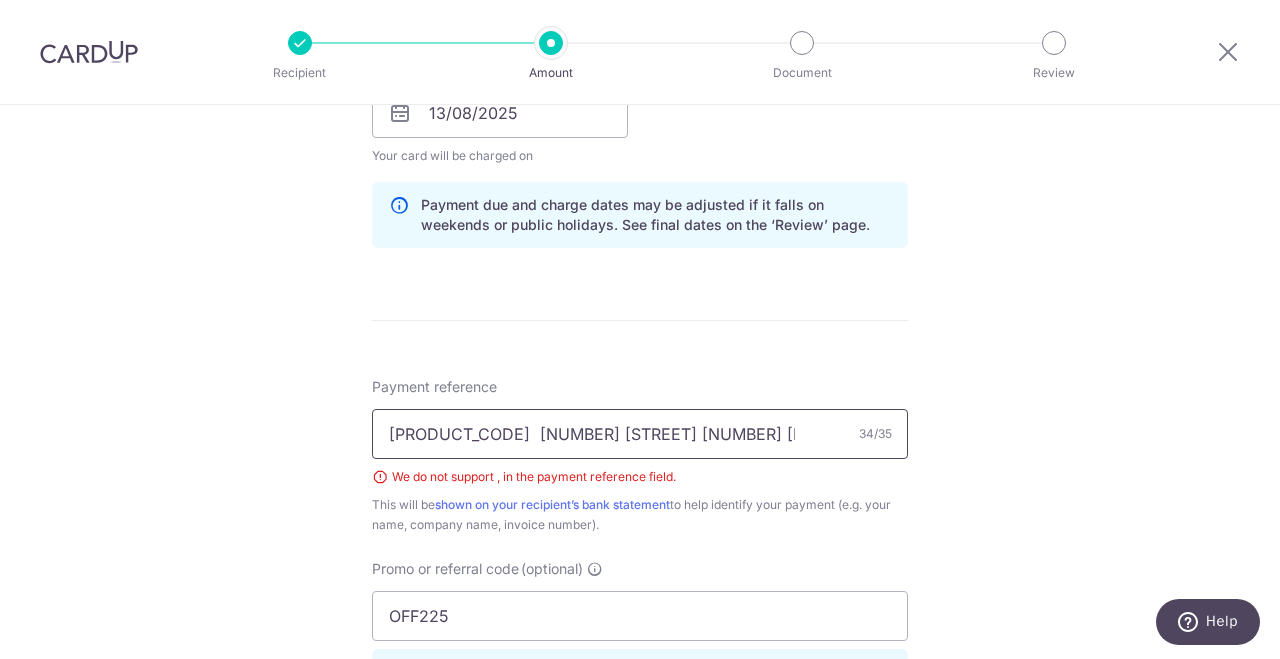 type on "NVL2574611  19 Cantonment Cl 04 69" 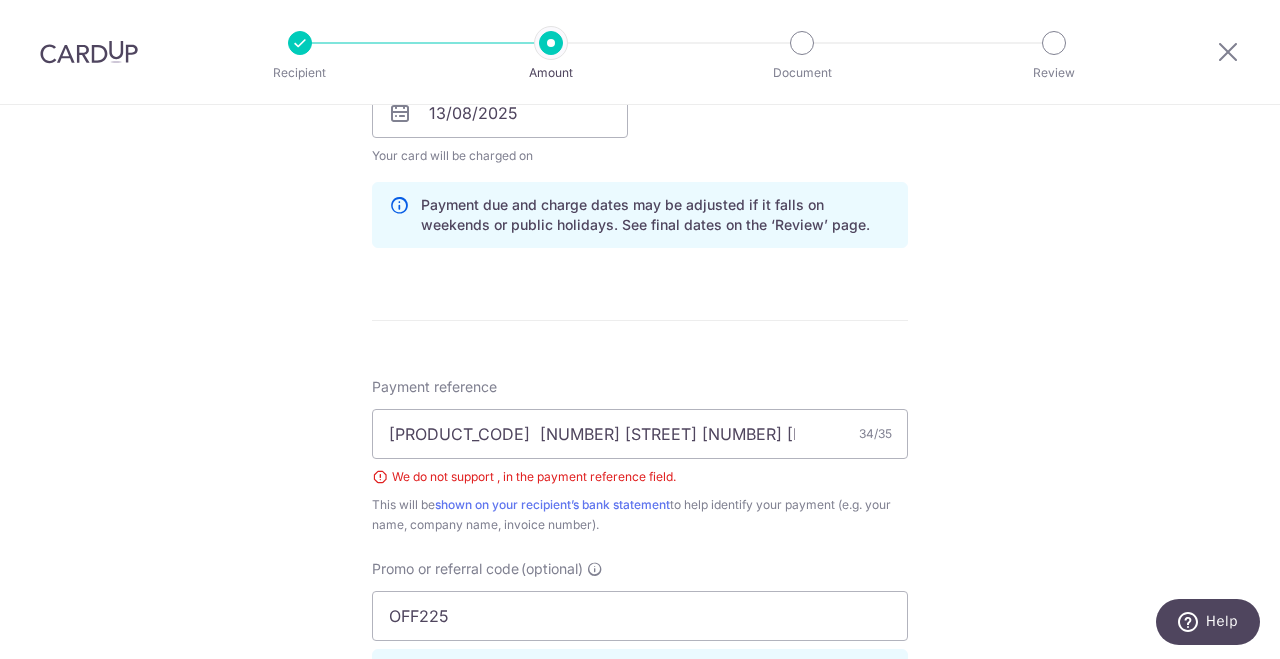 click on "Enter payment amount
SGD
4,360.00
4360.00
Select Card
**** 7983
Add credit card
Your Cards
**** 7983
Secure 256-bit SSL
Text
New card details
Card
Secure 256-bit SSL" at bounding box center (640, 159) 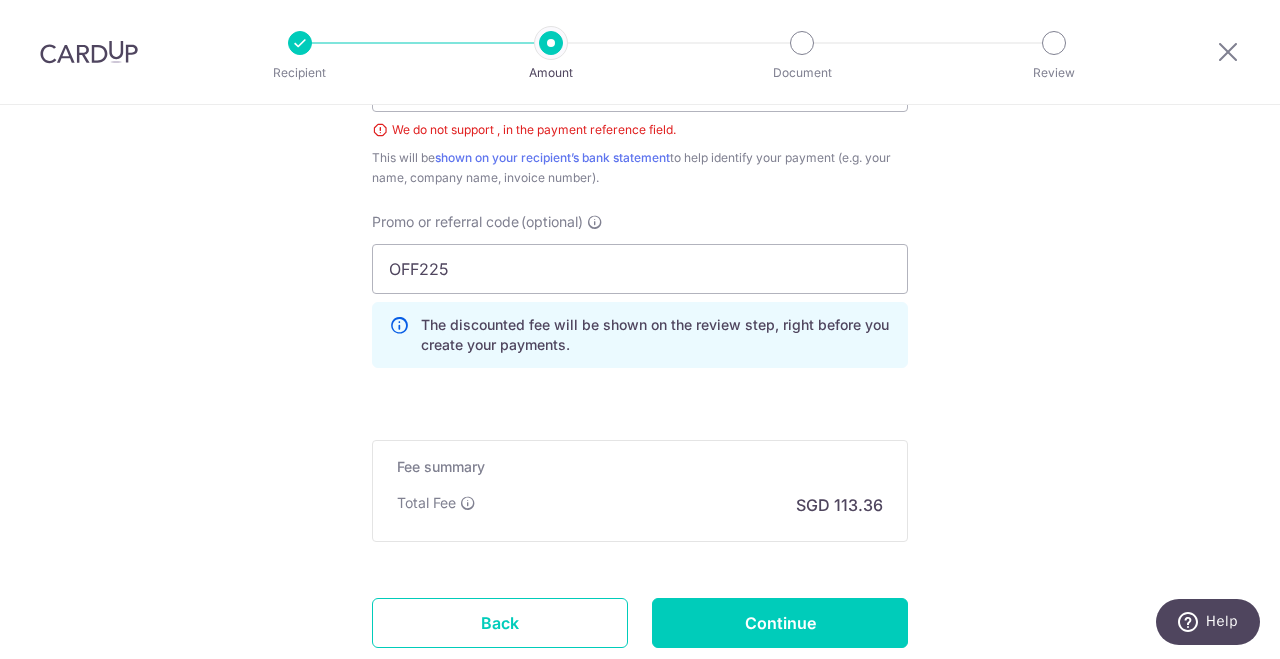 scroll, scrollTop: 1332, scrollLeft: 0, axis: vertical 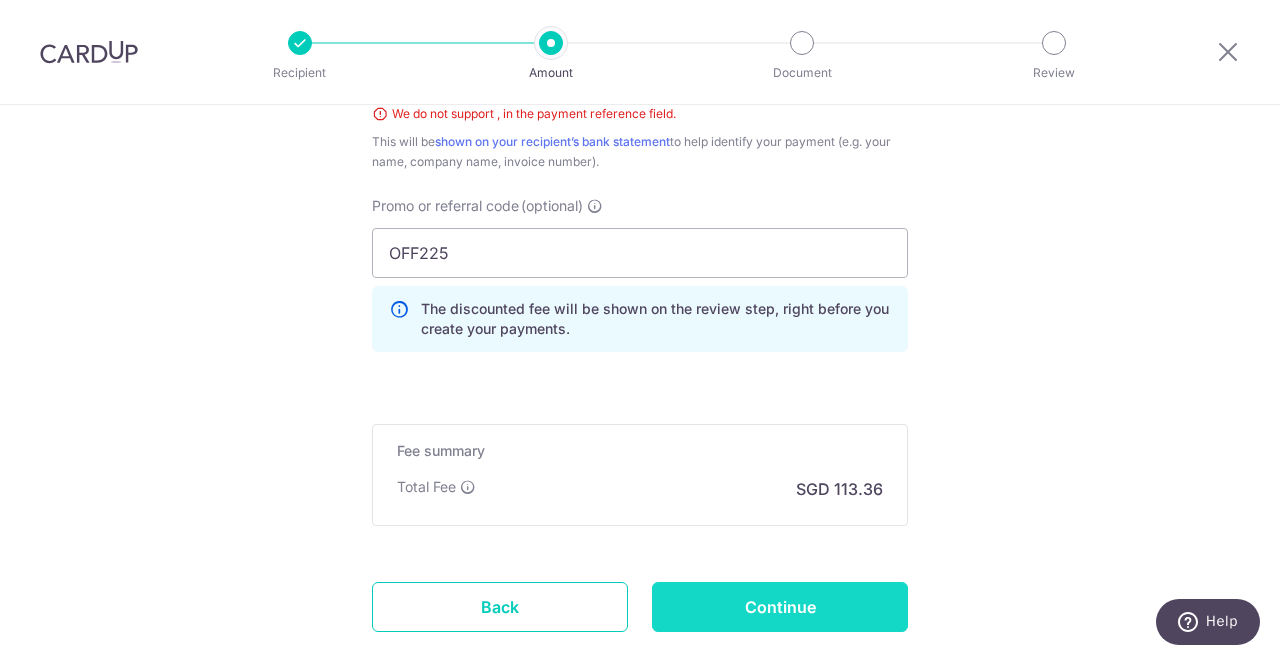 click on "Continue" at bounding box center [780, 607] 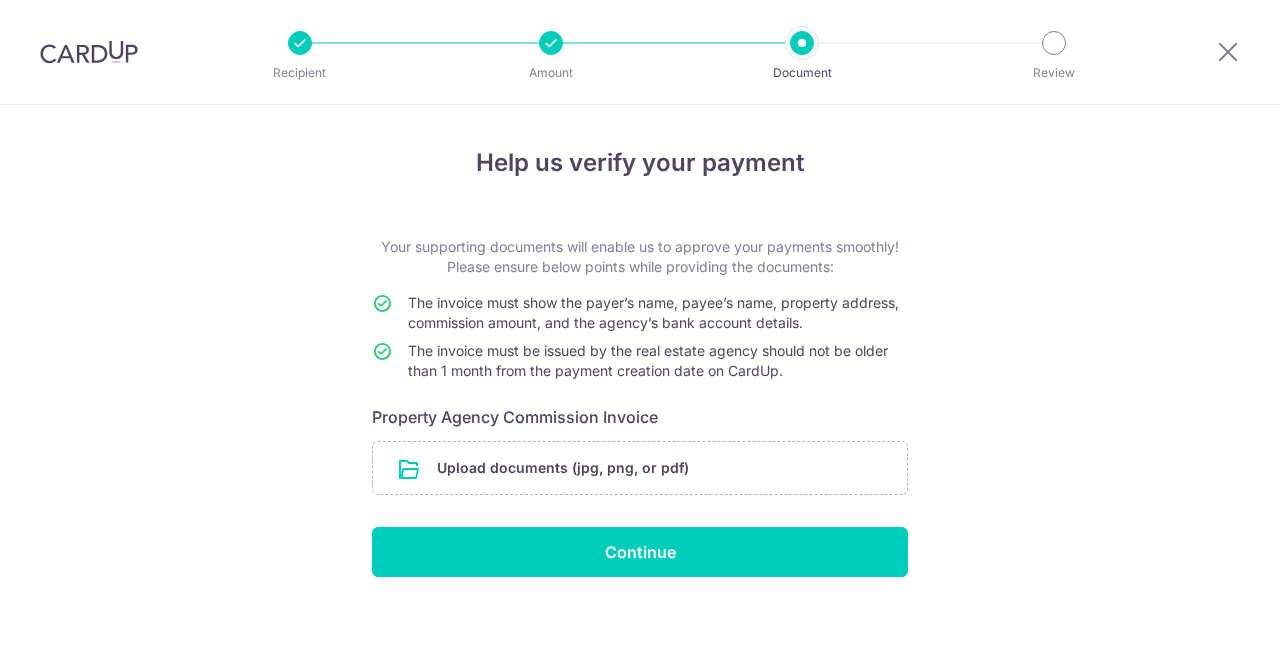 scroll, scrollTop: 0, scrollLeft: 0, axis: both 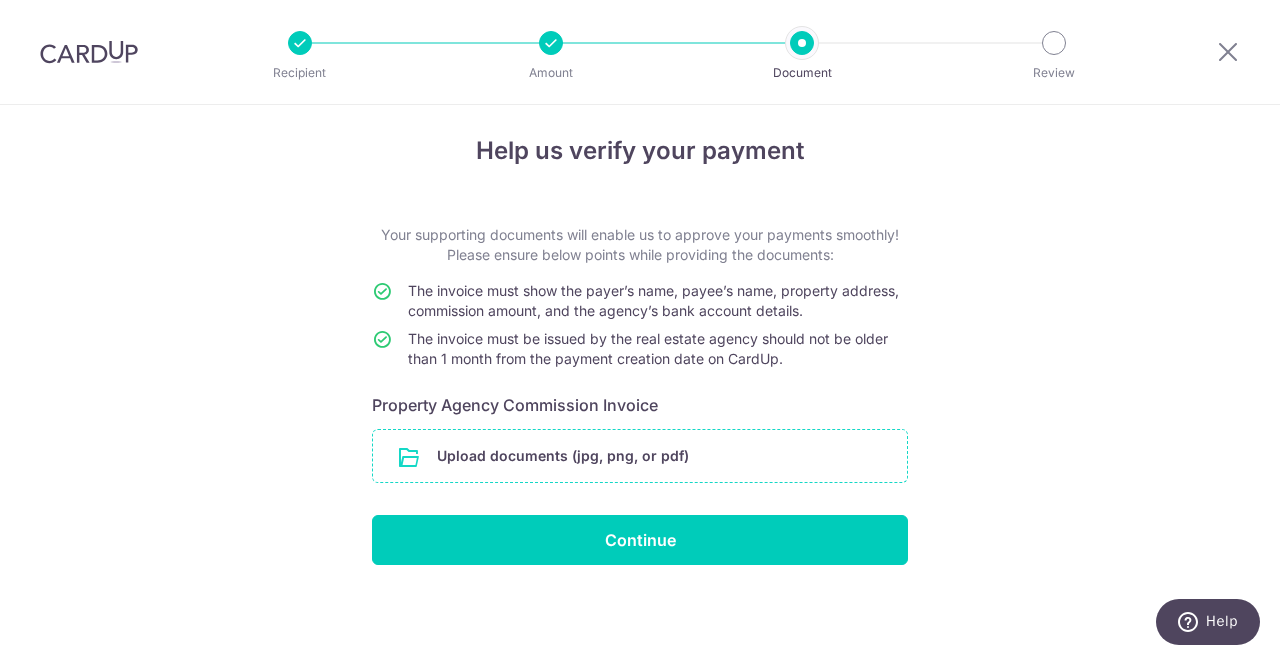 click at bounding box center (640, 456) 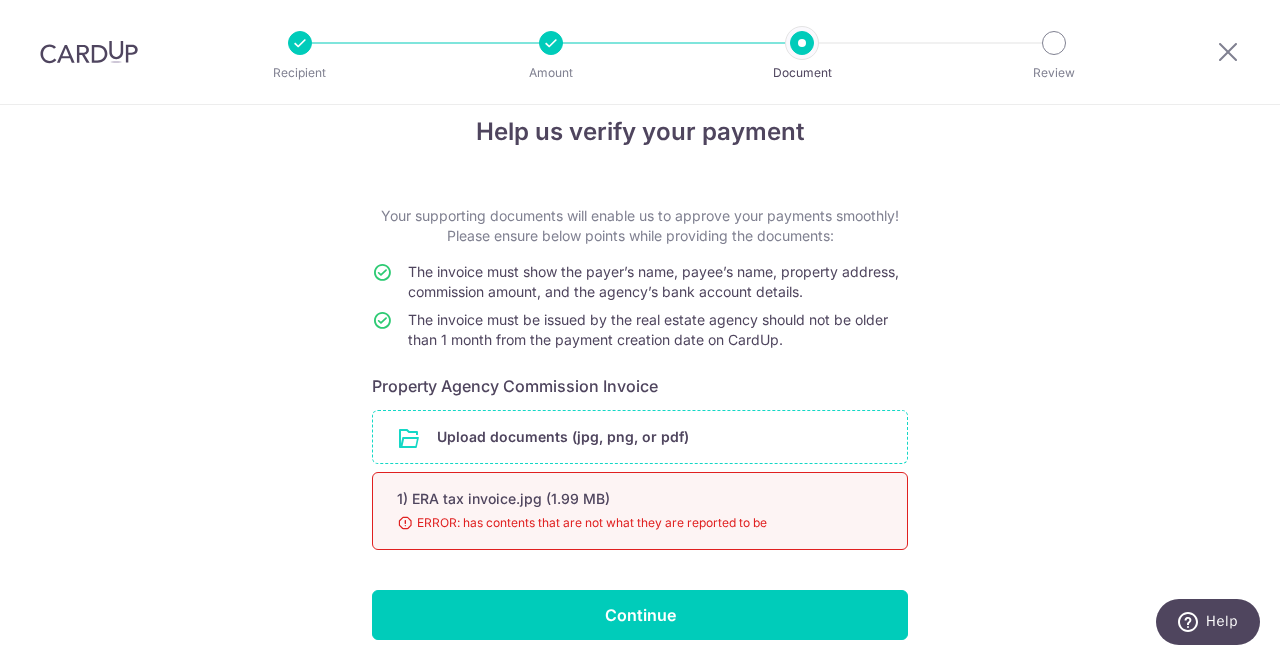 scroll, scrollTop: 14, scrollLeft: 0, axis: vertical 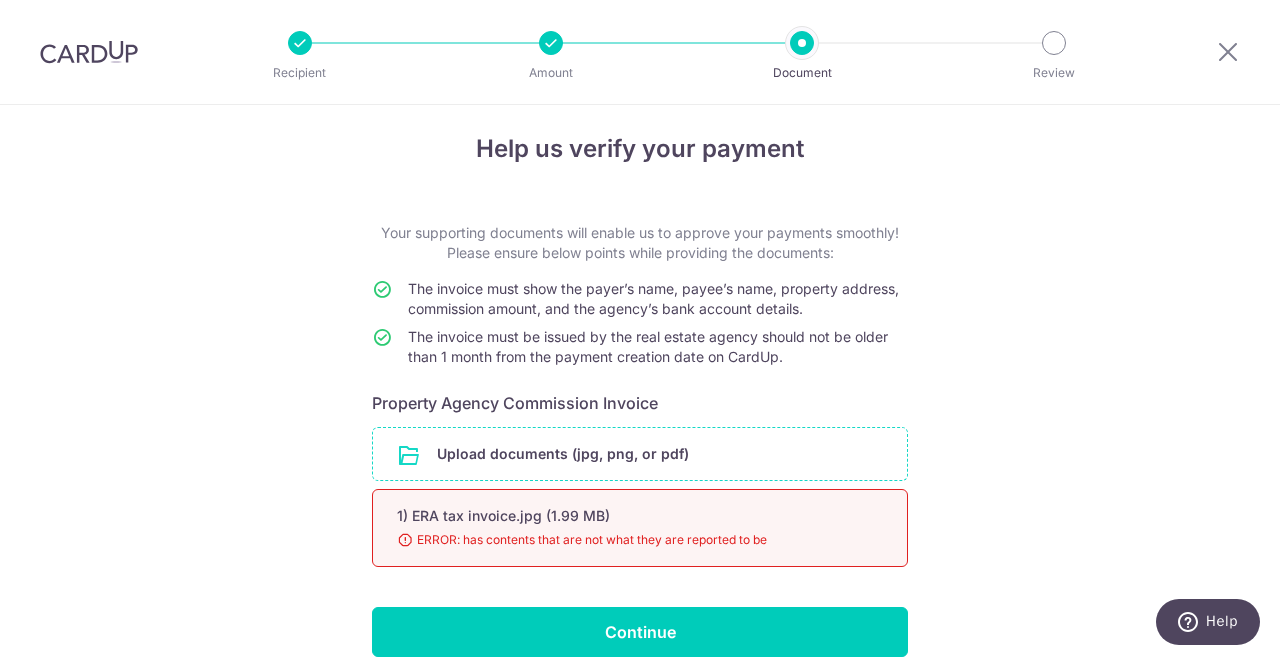 click at bounding box center [640, 454] 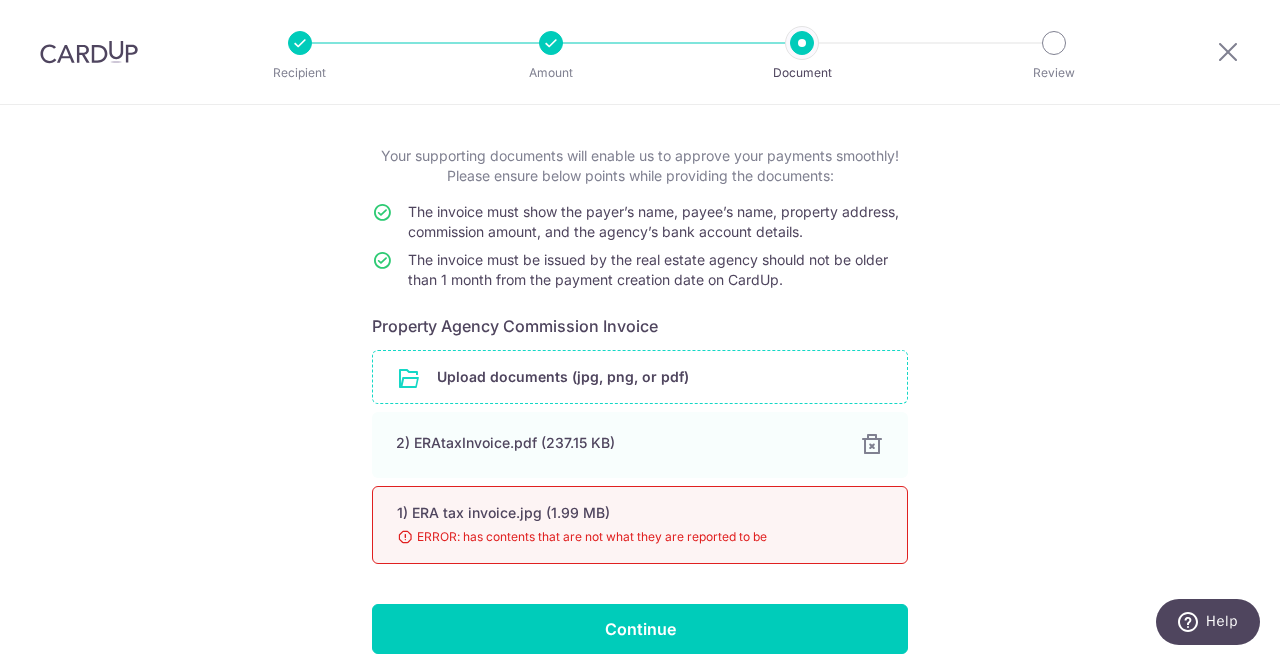 scroll, scrollTop: 92, scrollLeft: 0, axis: vertical 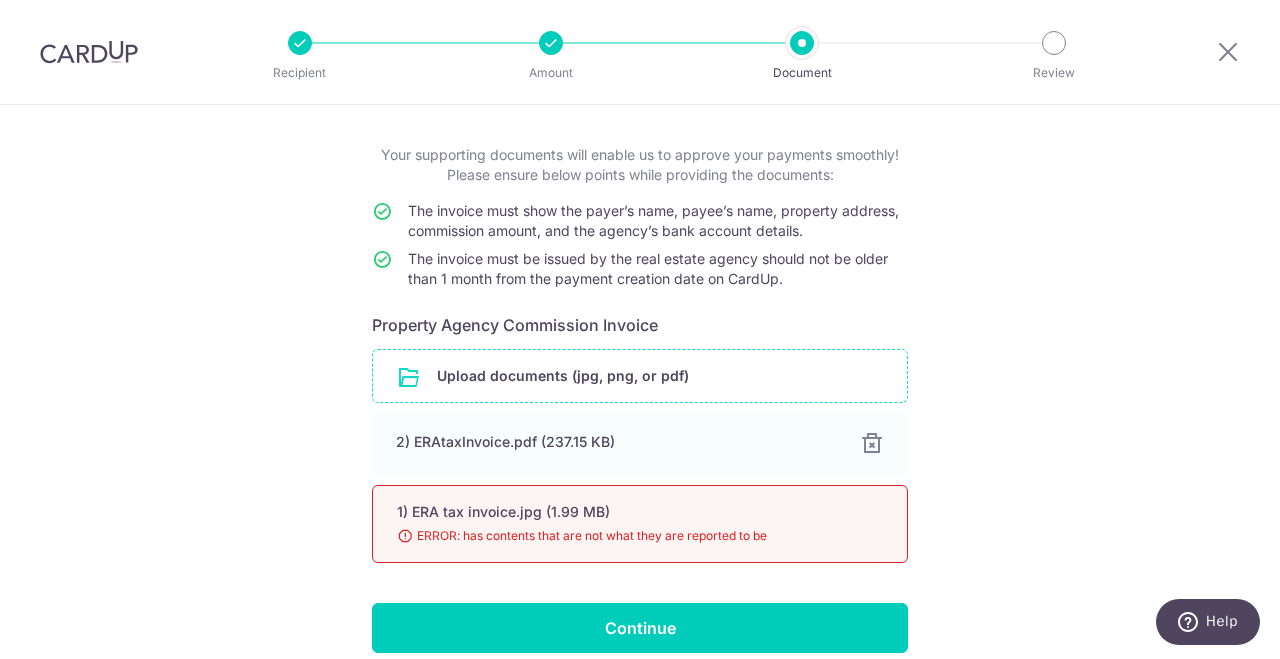 click on "ERROR: has contents that are not what they are reported to be" at bounding box center (616, 536) 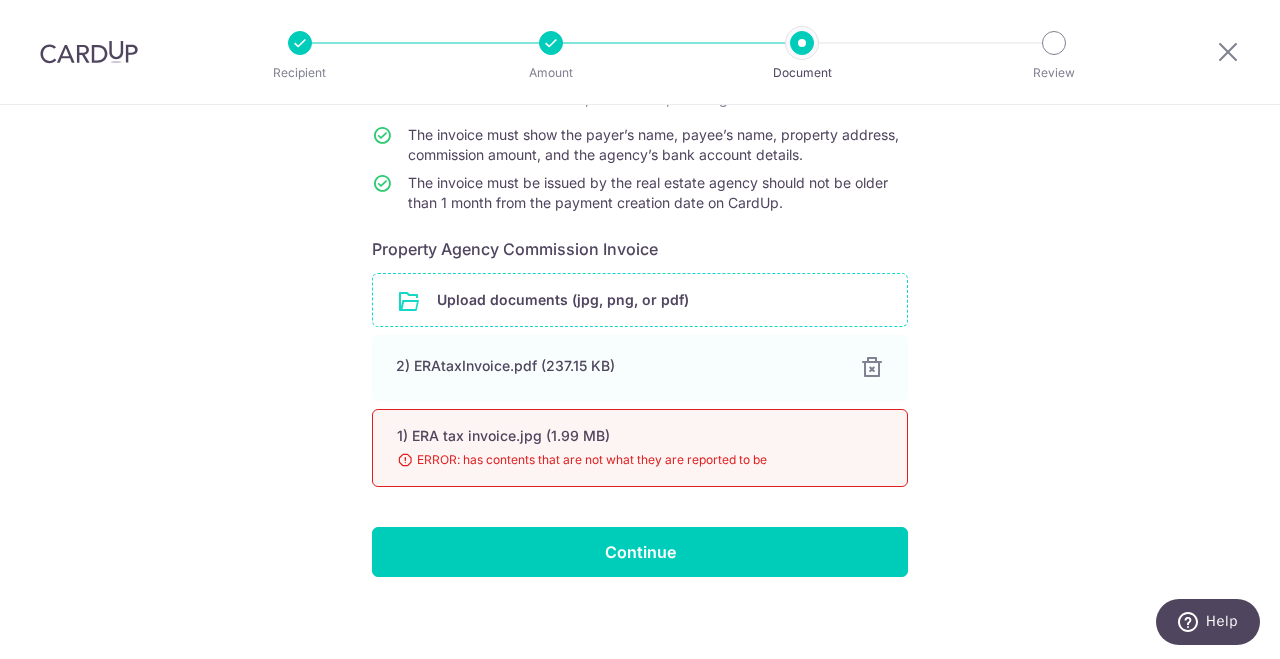 scroll, scrollTop: 171, scrollLeft: 0, axis: vertical 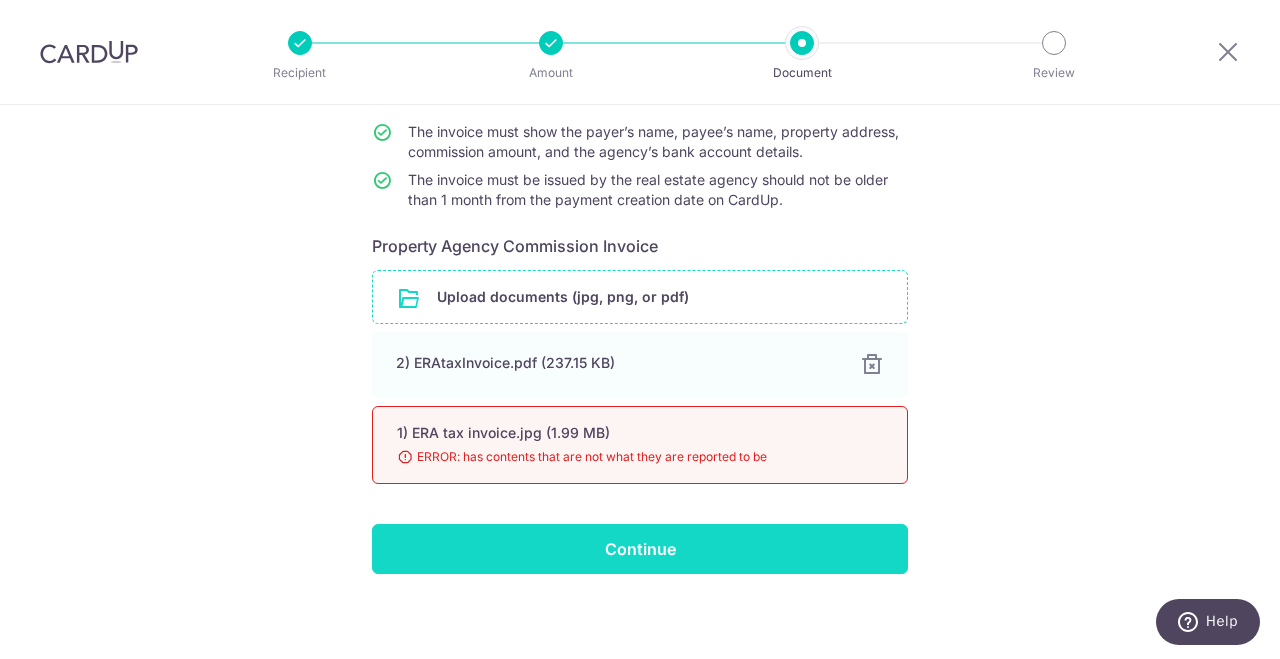 click on "Continue" at bounding box center (640, 549) 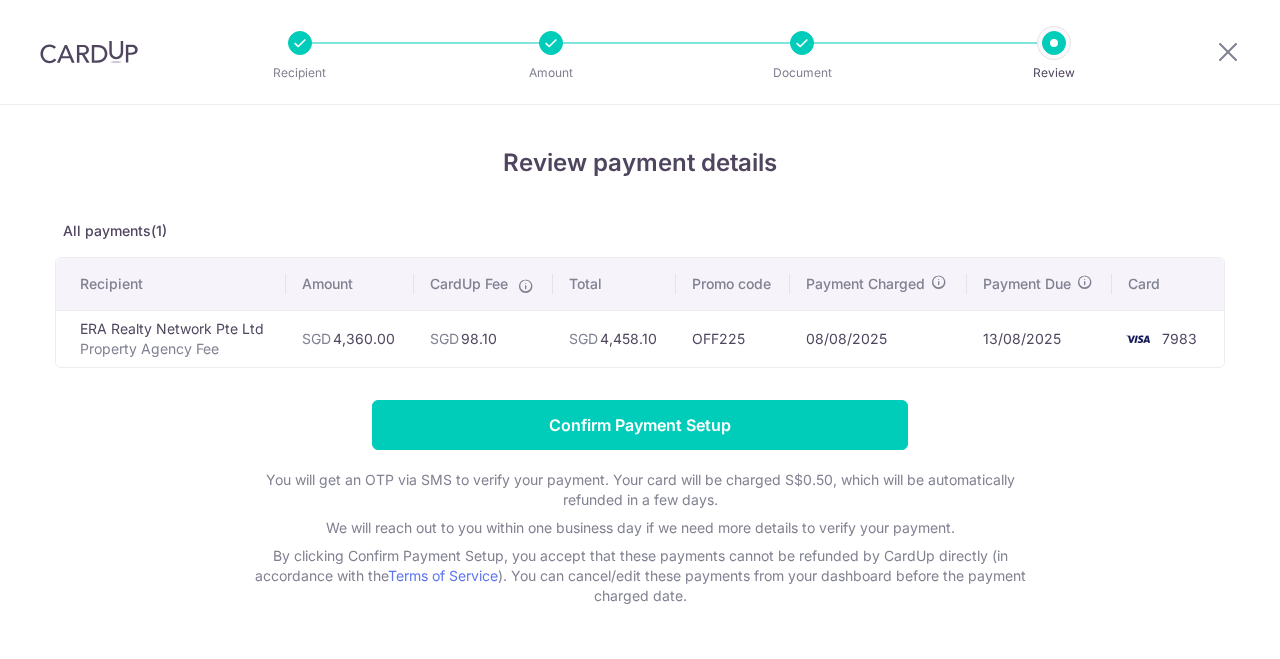 scroll, scrollTop: 0, scrollLeft: 0, axis: both 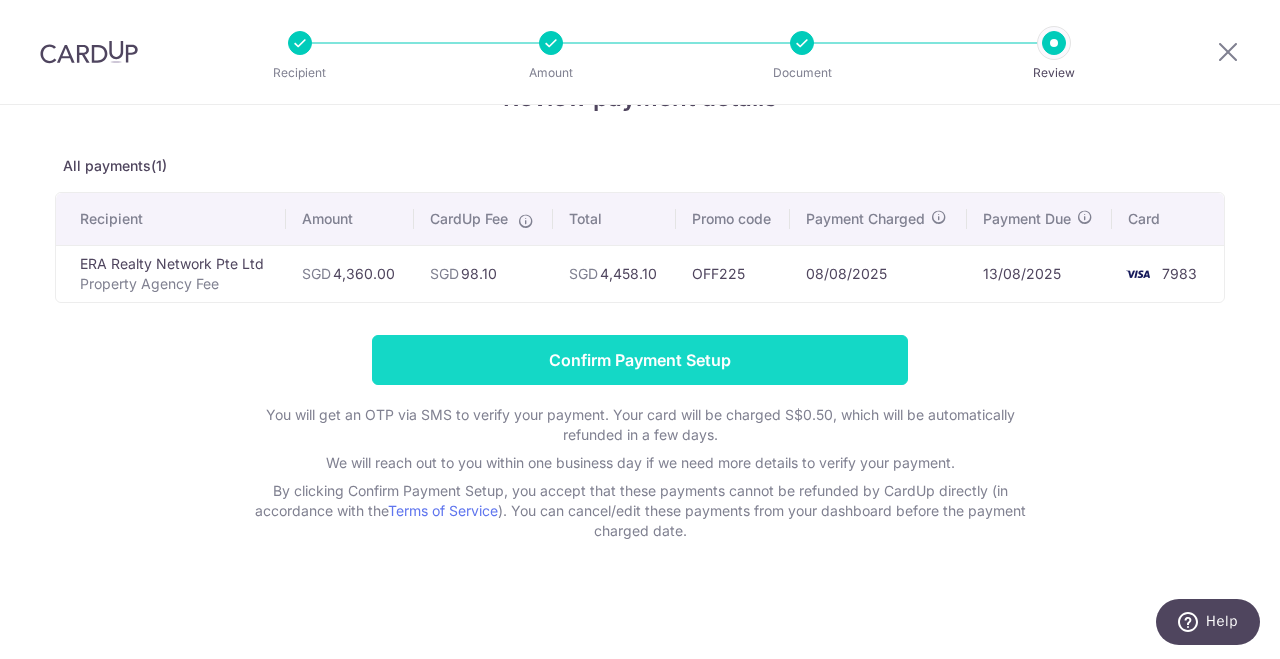 click on "Confirm Payment Setup" at bounding box center [640, 360] 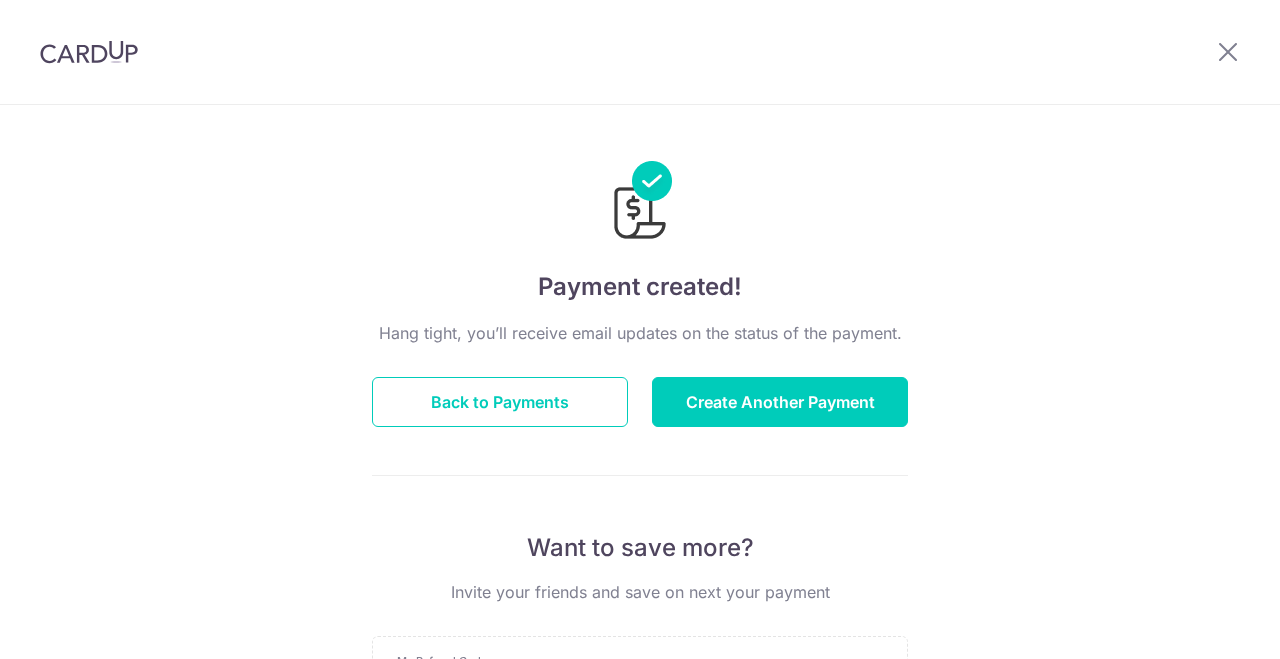 scroll, scrollTop: 0, scrollLeft: 0, axis: both 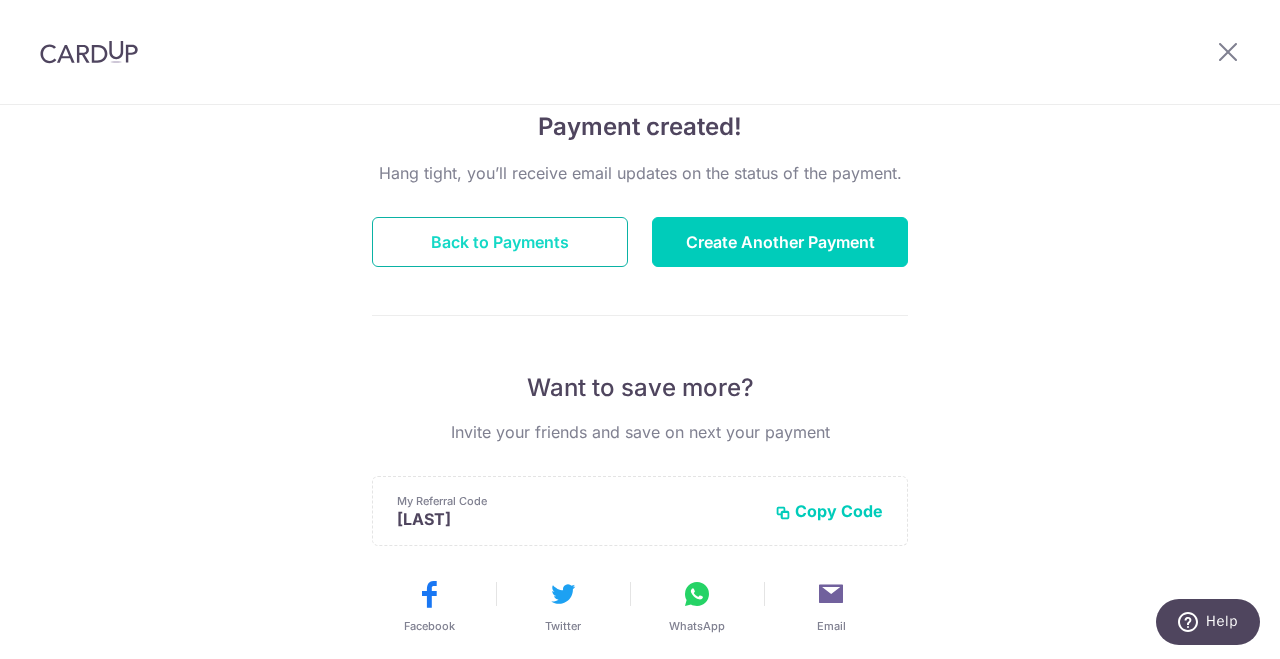 click on "Back to Payments" at bounding box center (500, 242) 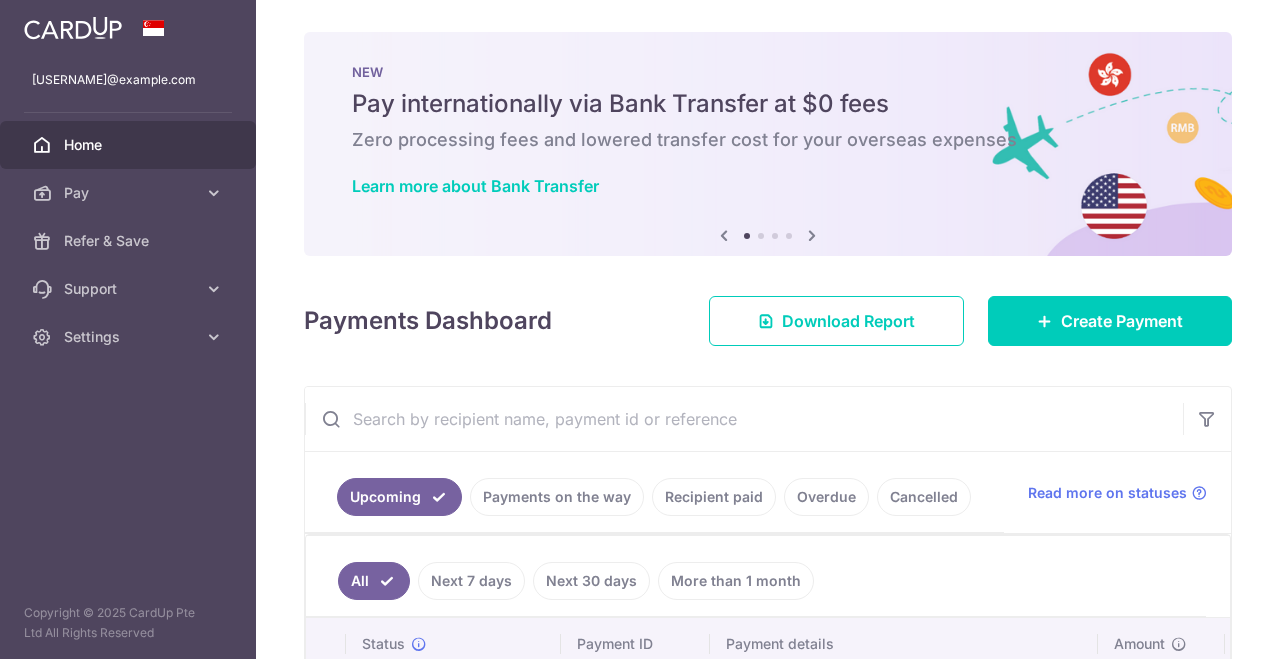 scroll, scrollTop: 0, scrollLeft: 0, axis: both 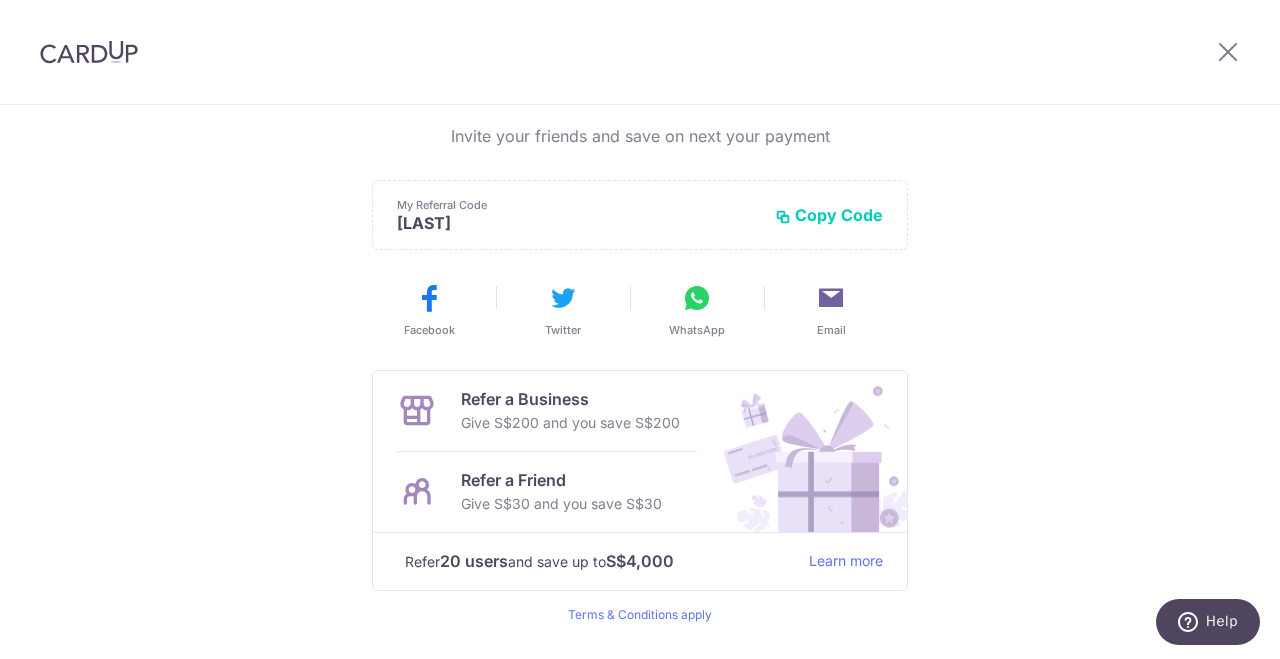 click on "Copy Code" at bounding box center (829, 215) 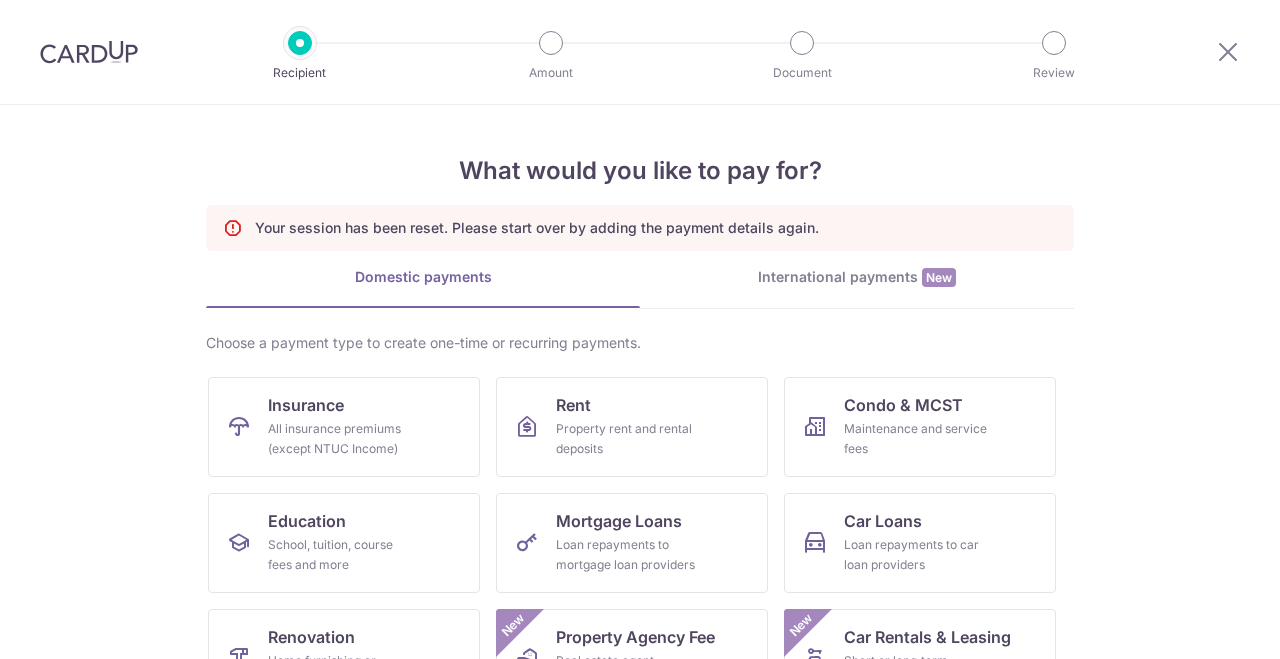 scroll, scrollTop: 0, scrollLeft: 0, axis: both 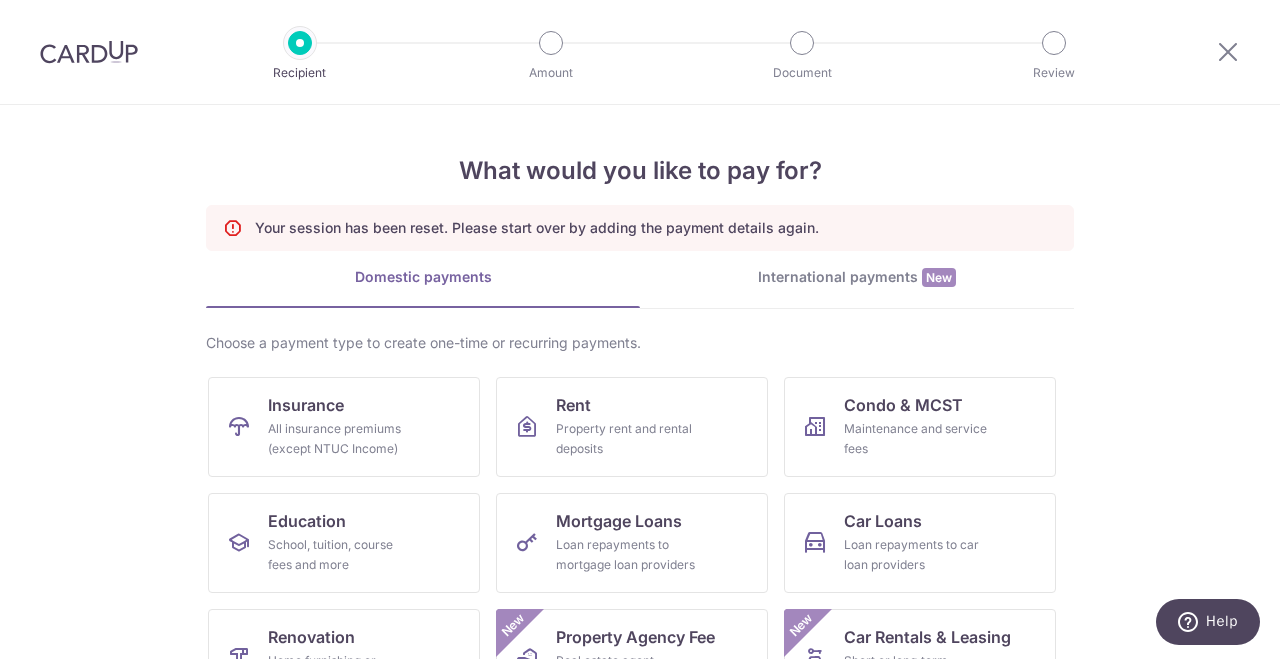 click at bounding box center (89, 52) 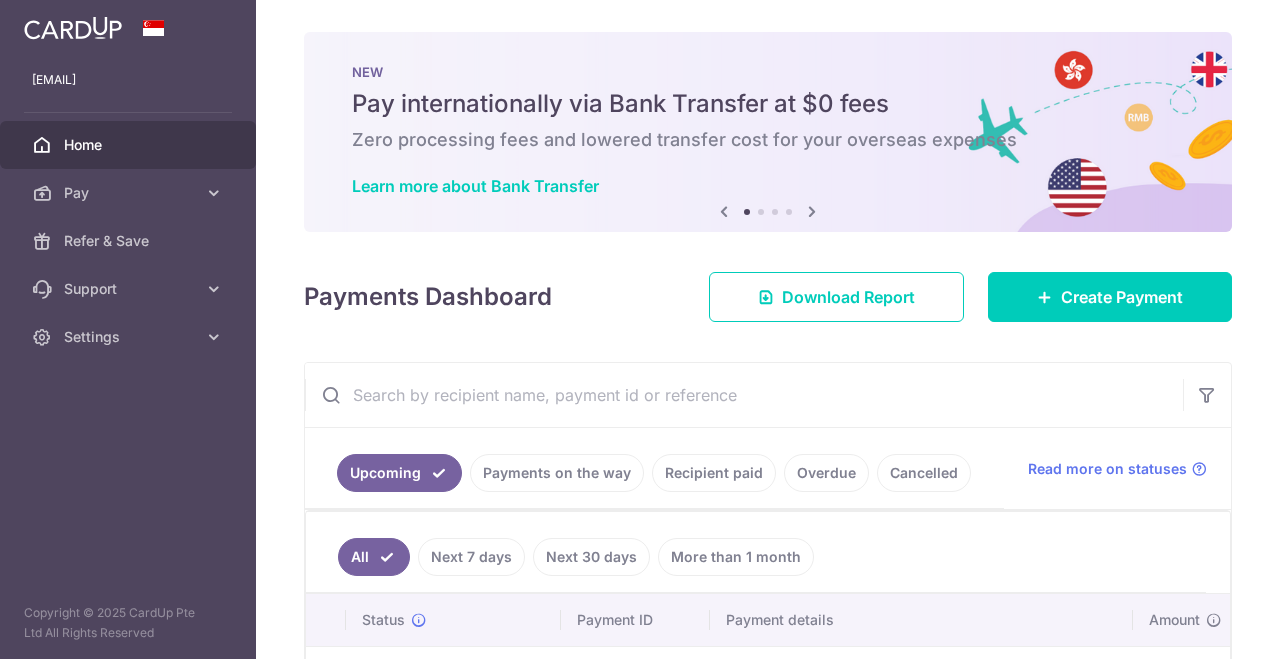 scroll, scrollTop: 0, scrollLeft: 0, axis: both 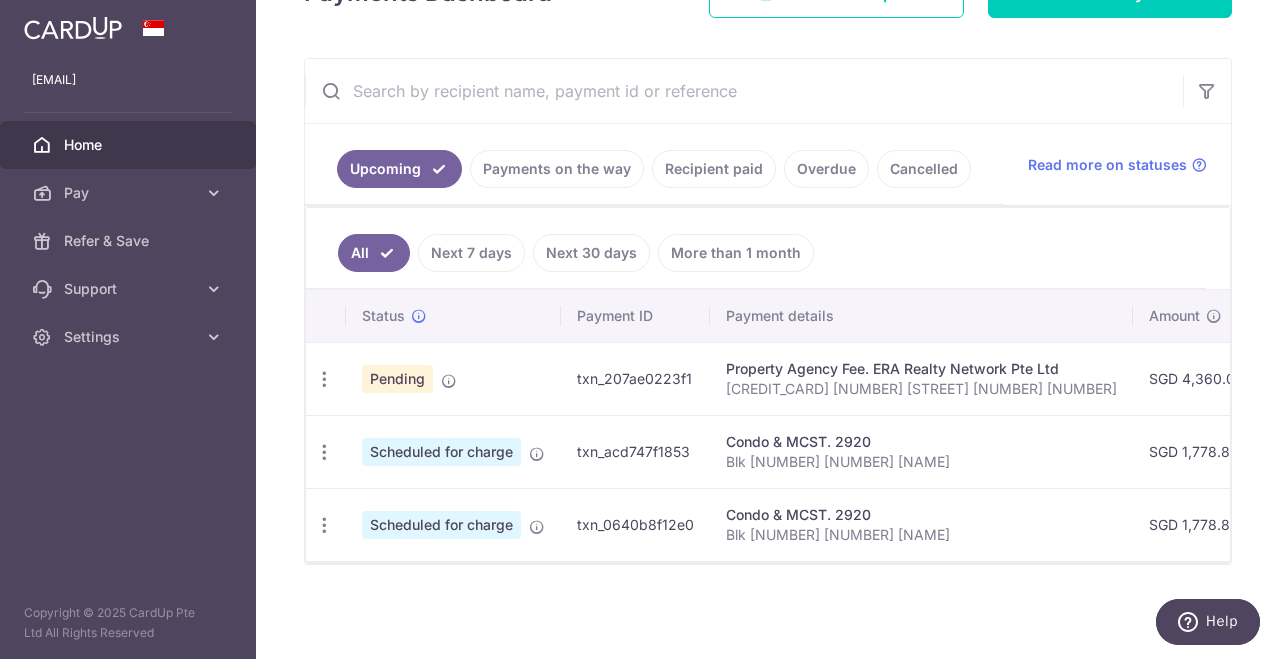 click on "×
Pause Schedule
Pause all future payments in this series
Pause just this one payment
By clicking below, you confirm you are pausing this payment to   on  . Payments can be unpaused at anytime prior to payment taken date.
Confirm
Cancel Schedule
Cancel all future payments in this series
Cancel just this one payment
Confirm
Approve Payment
Recipient Bank Details" at bounding box center (768, 329) 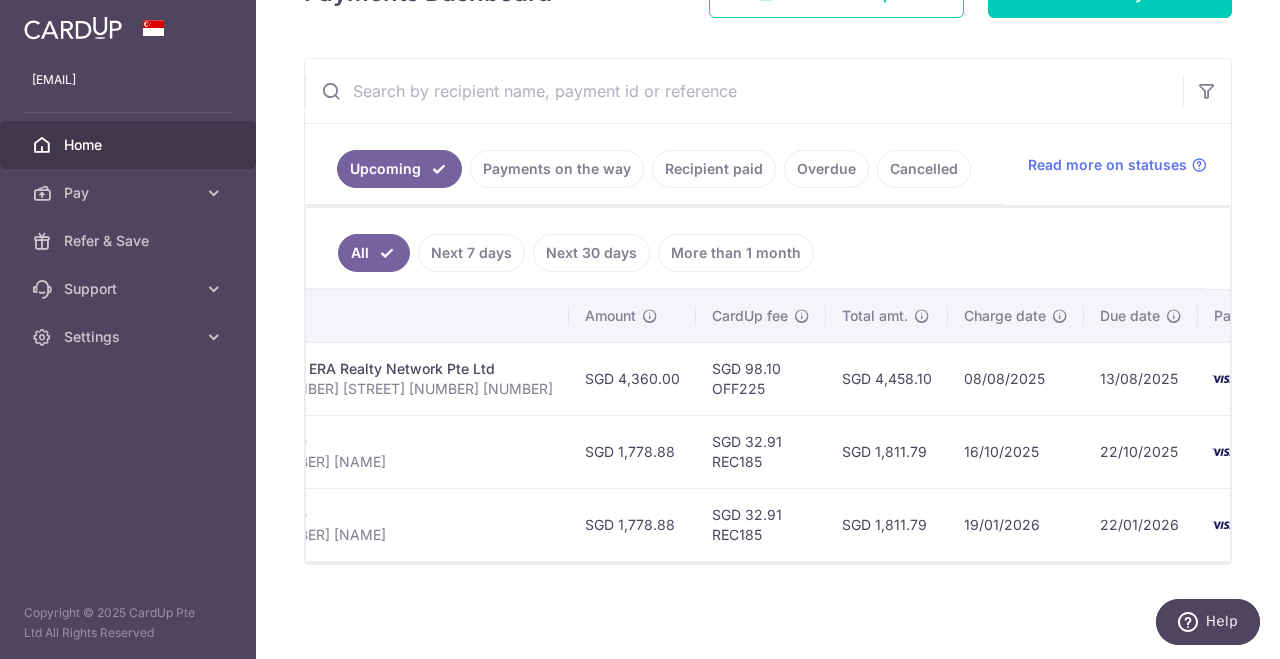 scroll, scrollTop: 0, scrollLeft: 0, axis: both 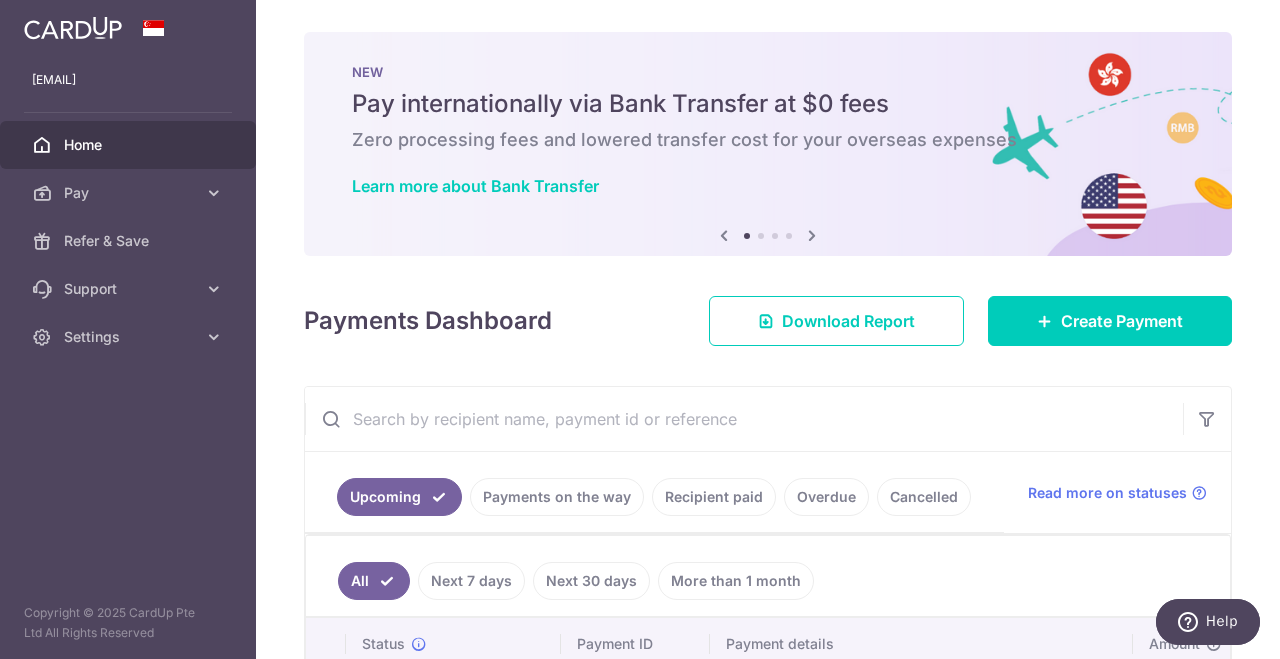 click at bounding box center [128, 28] 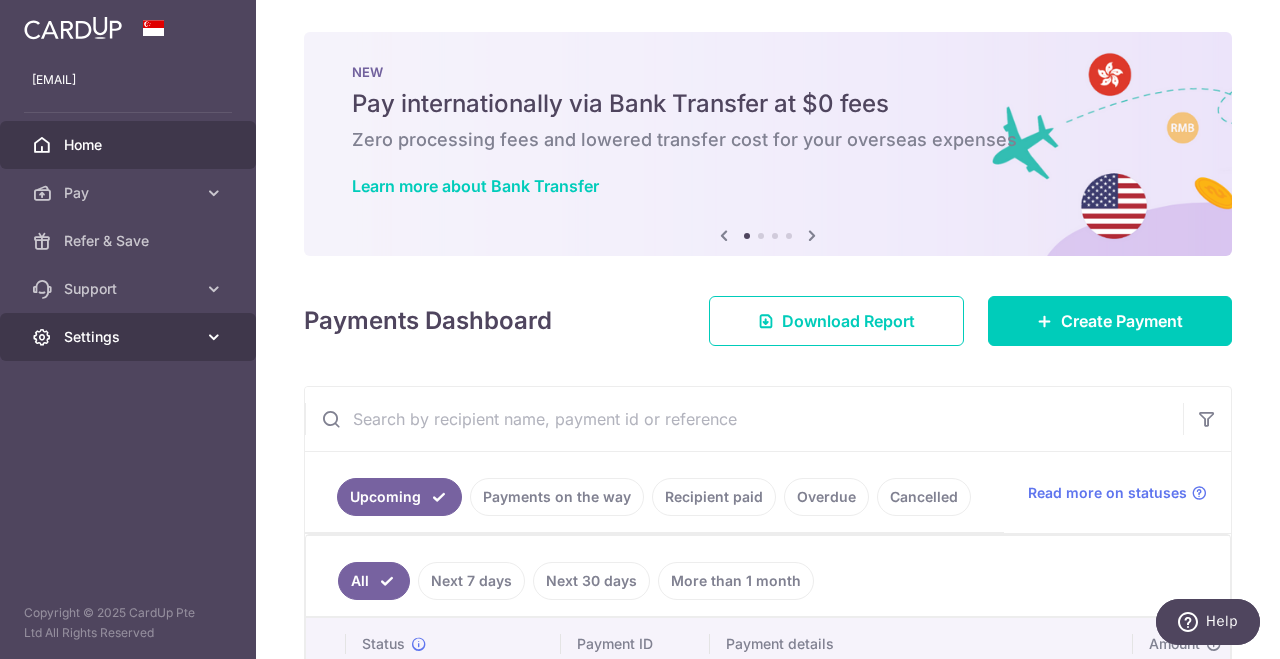 click on "Settings" at bounding box center [130, 337] 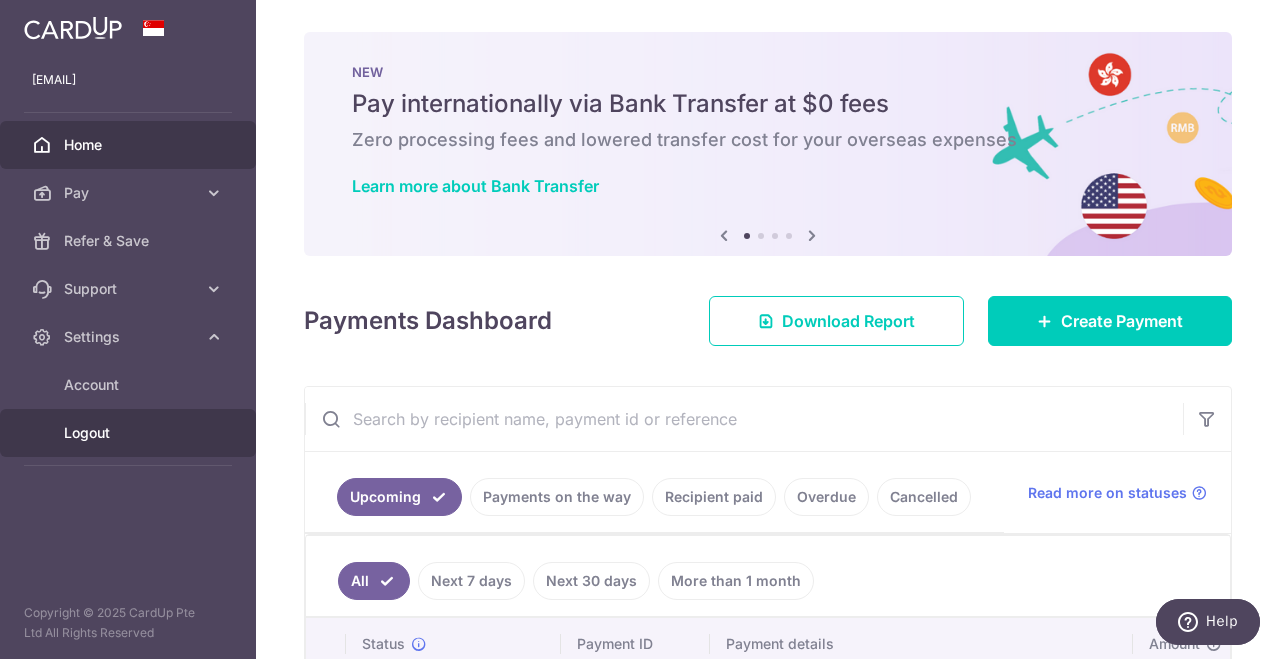 click on "Logout" at bounding box center (130, 433) 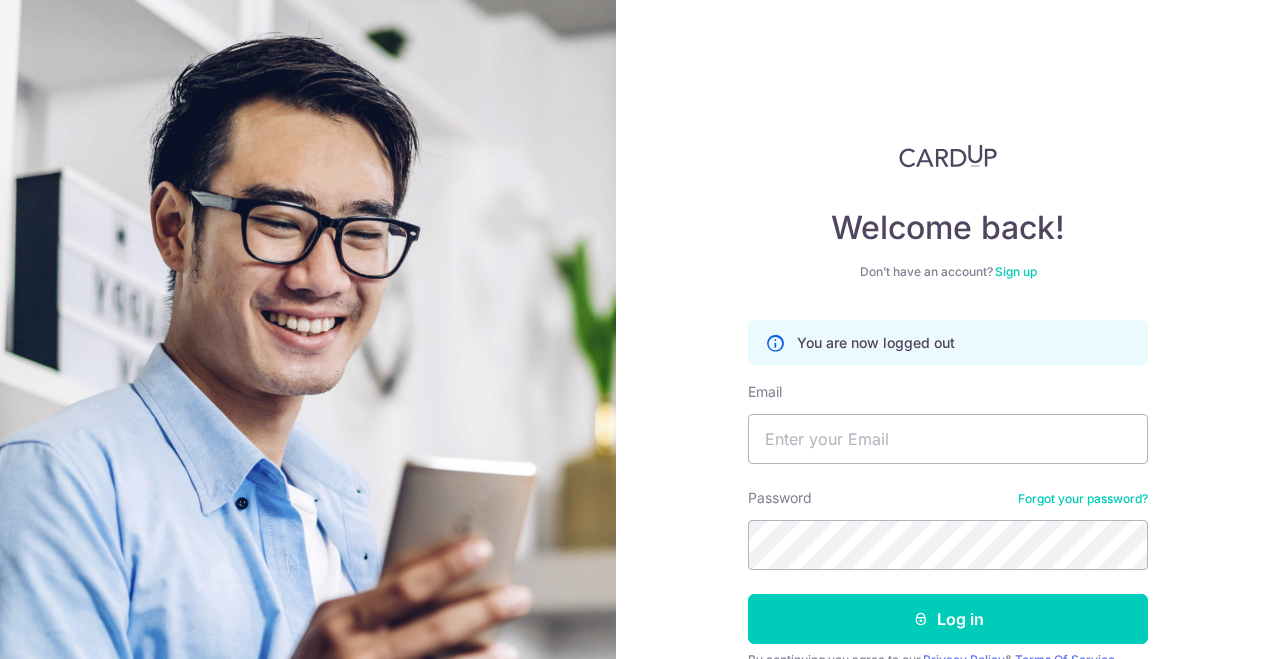 scroll, scrollTop: 0, scrollLeft: 0, axis: both 